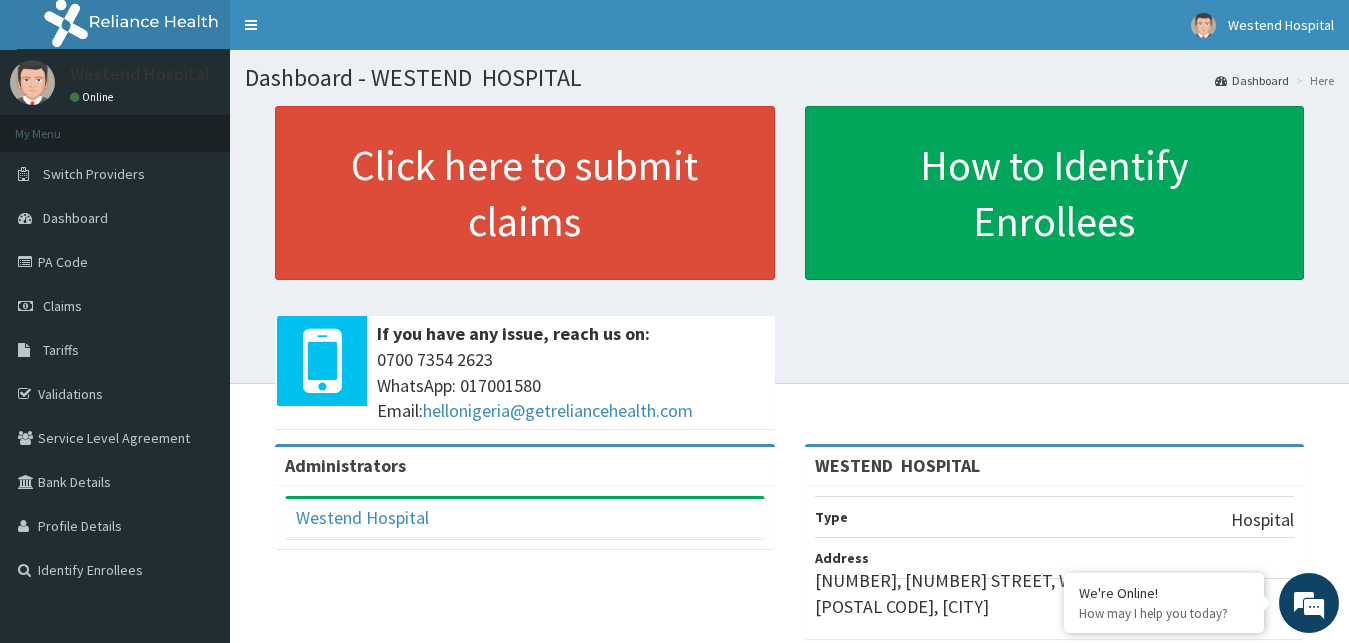 scroll, scrollTop: 0, scrollLeft: 0, axis: both 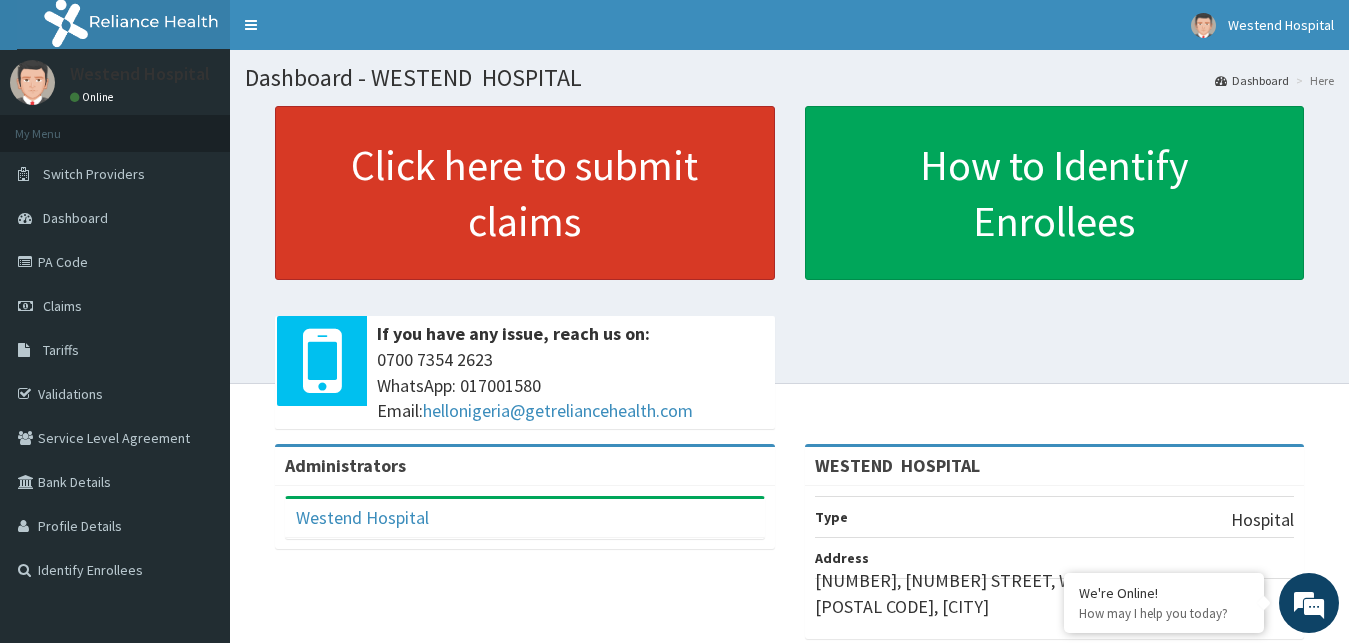 click on "Click here to submit claims" at bounding box center [525, 193] 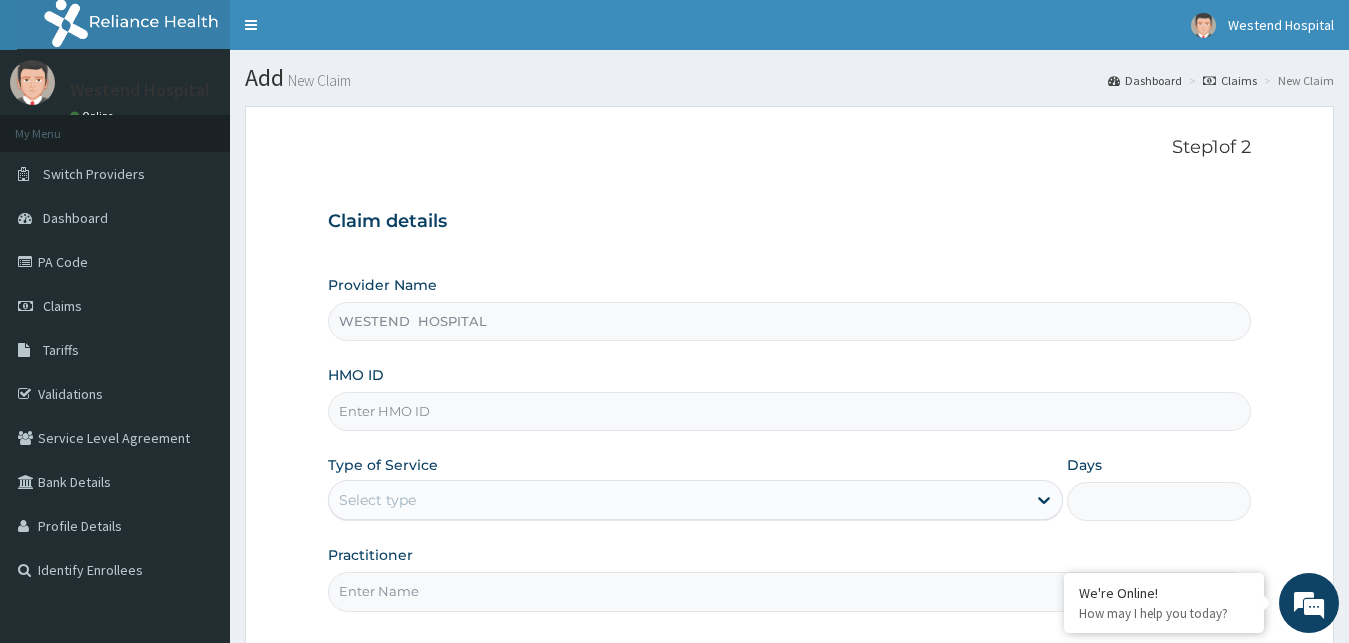 scroll, scrollTop: 0, scrollLeft: 0, axis: both 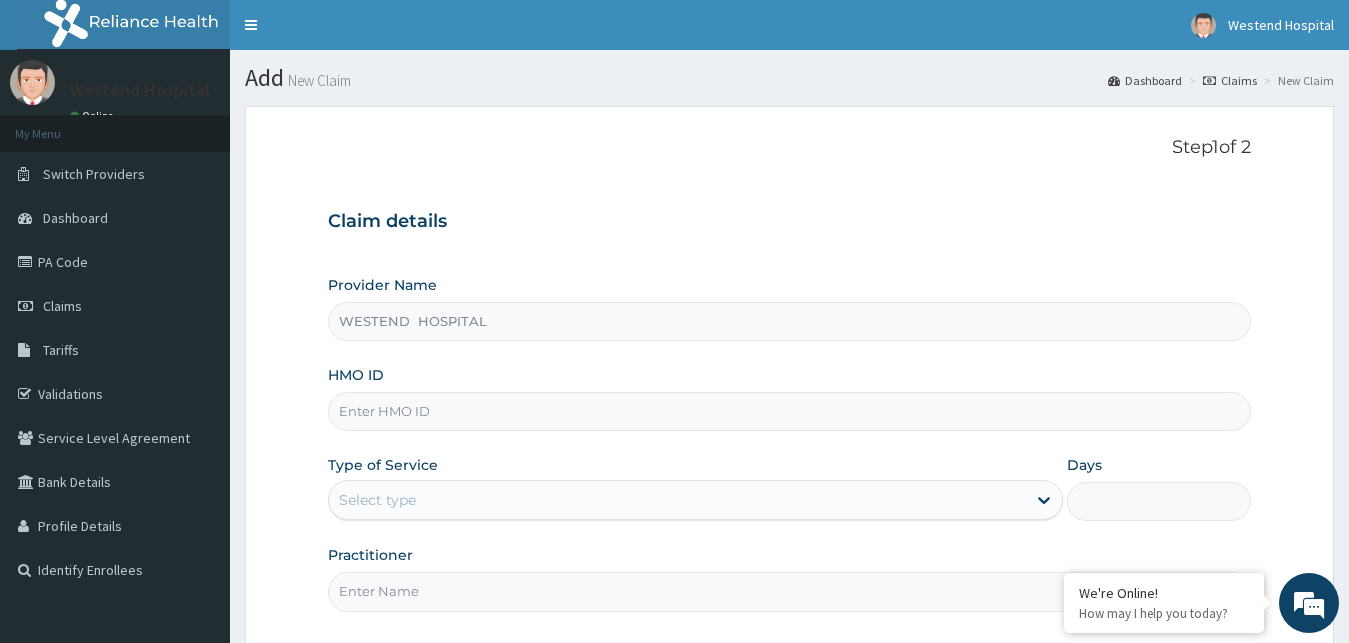 click on "HMO ID" at bounding box center (790, 411) 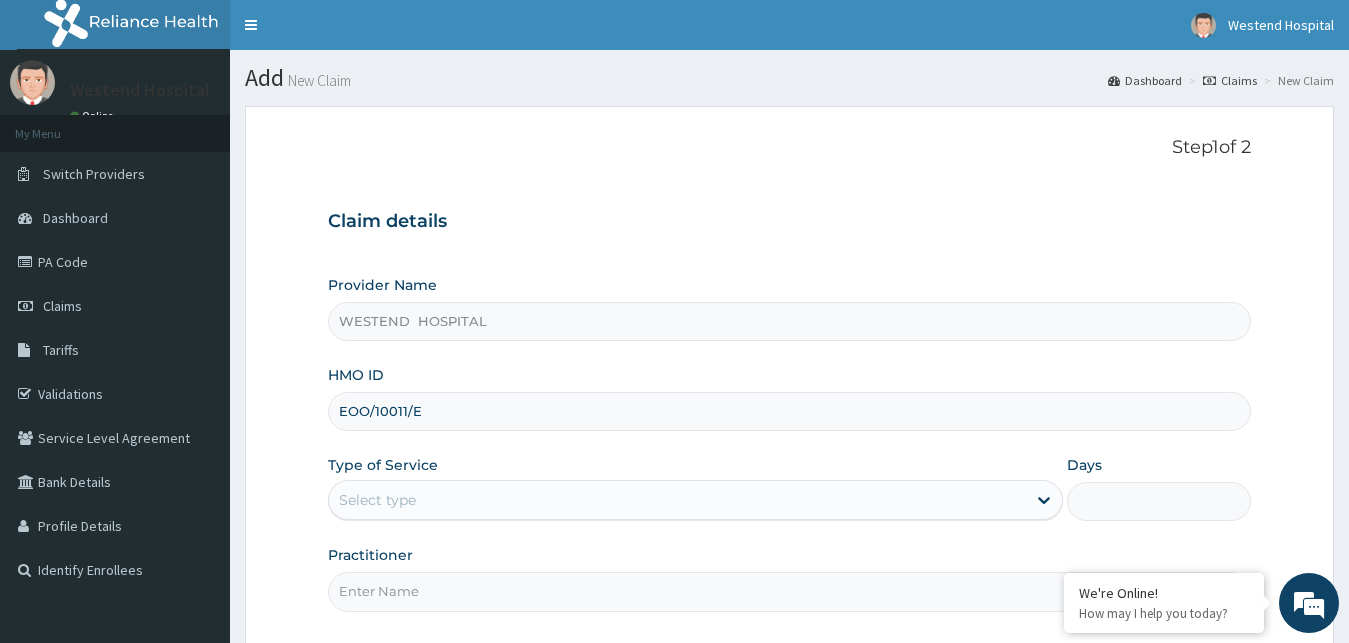 type on "EOO/10011/E" 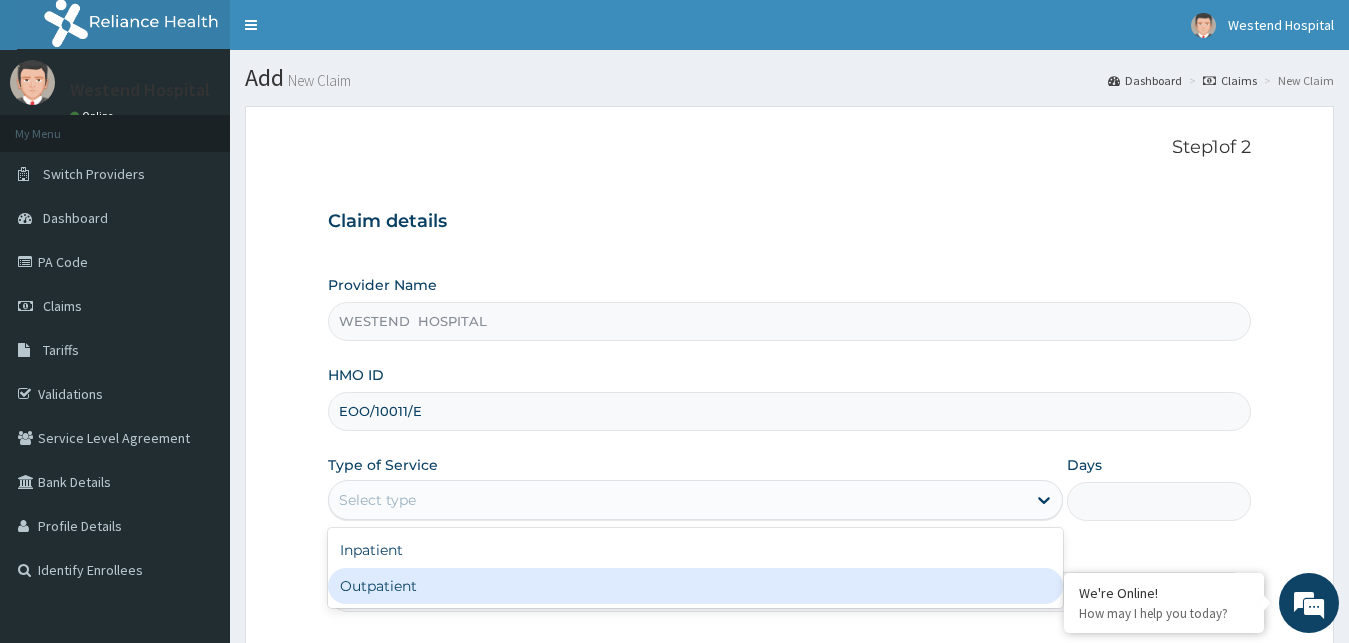 click on "Outpatient" at bounding box center (696, 586) 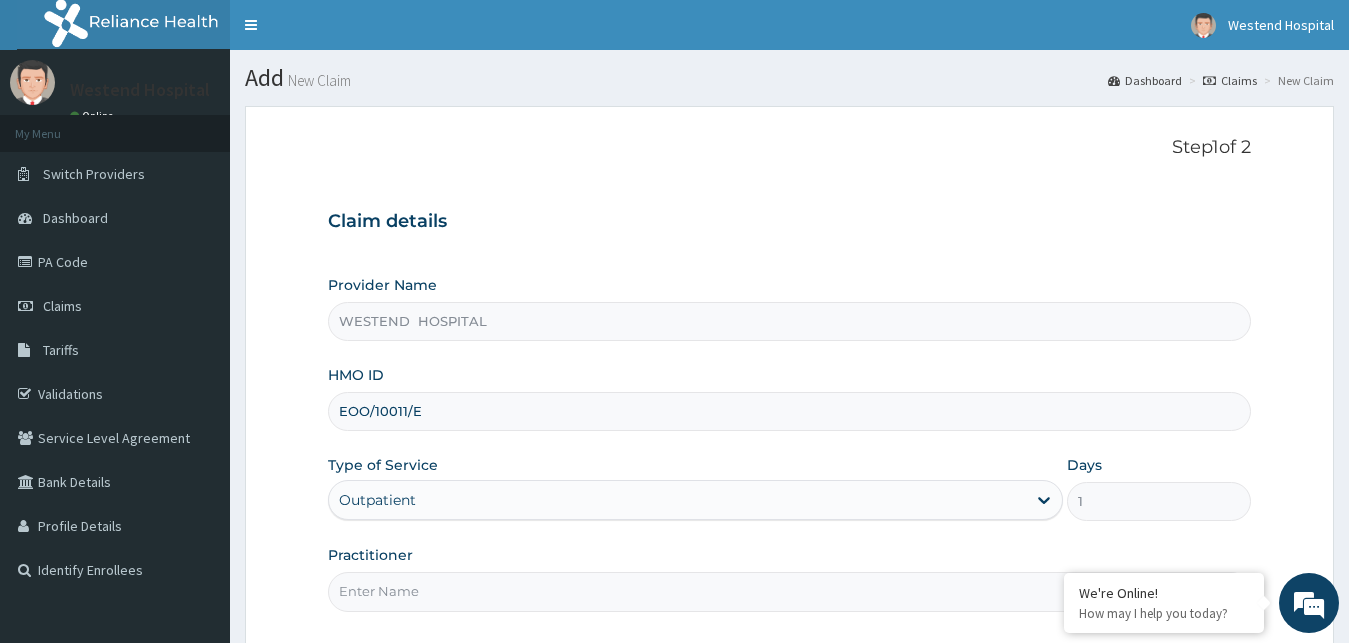 click on "Practitioner" at bounding box center [790, 591] 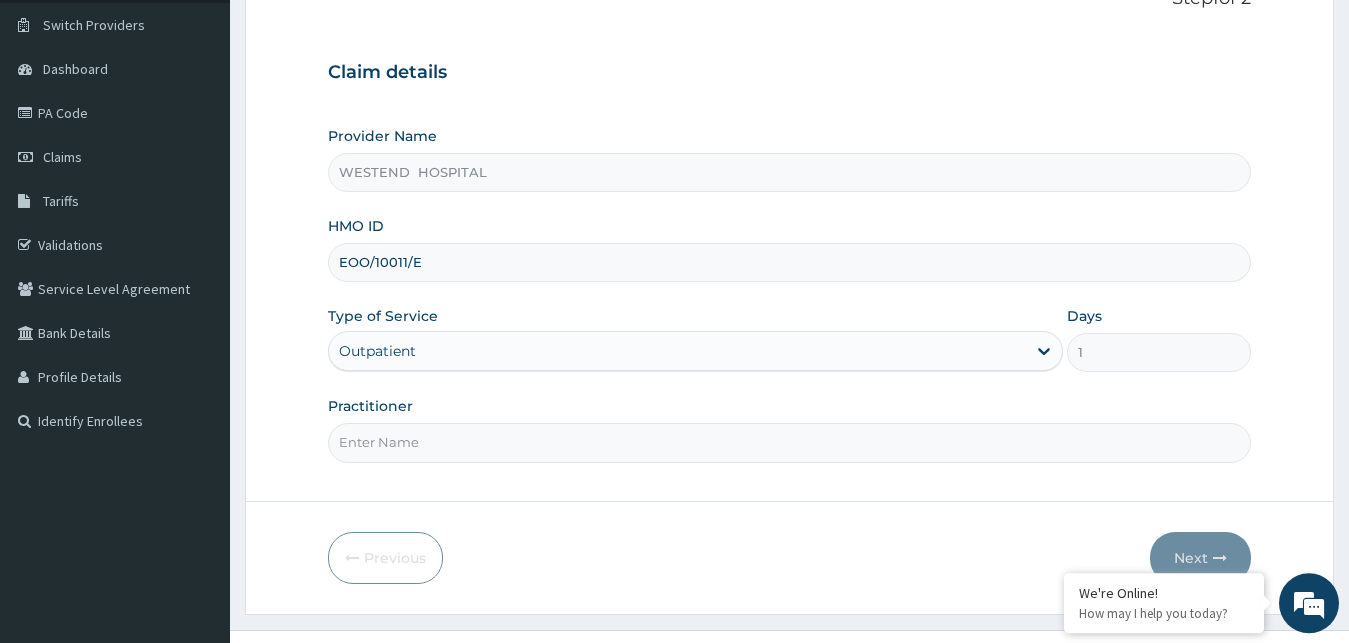 scroll, scrollTop: 187, scrollLeft: 0, axis: vertical 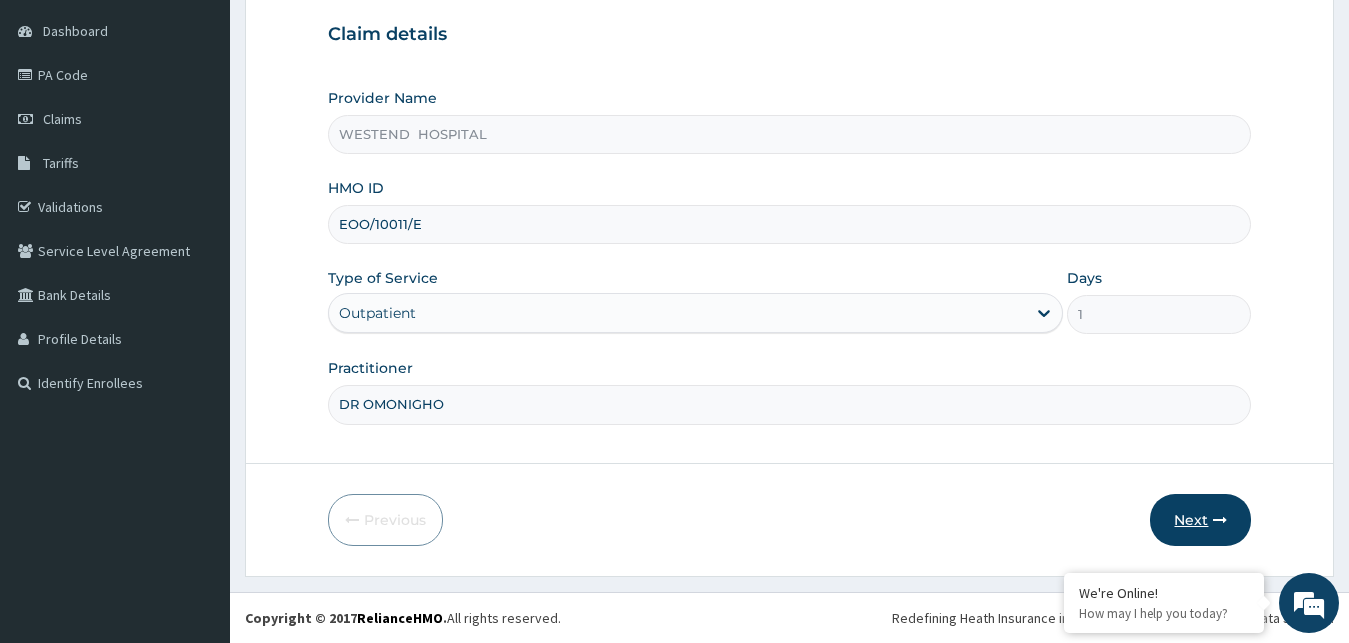 type on "DR OMONIGHO" 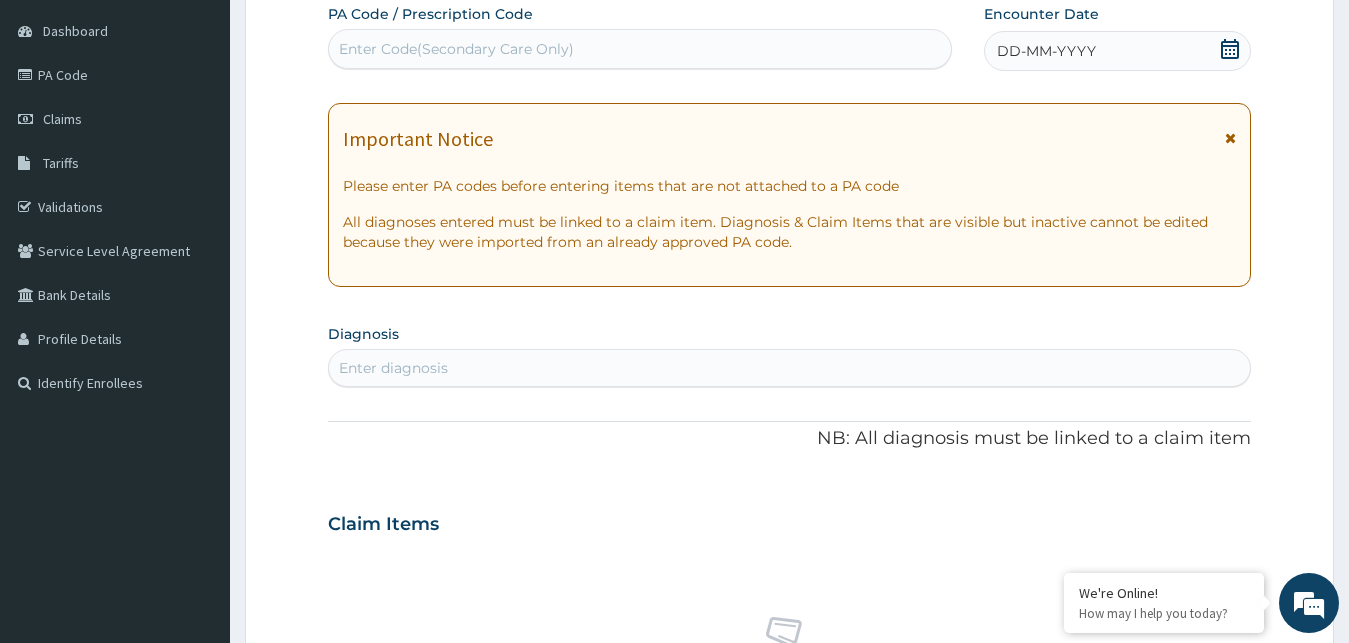 click on "DD-MM-YYYY" at bounding box center [1046, 51] 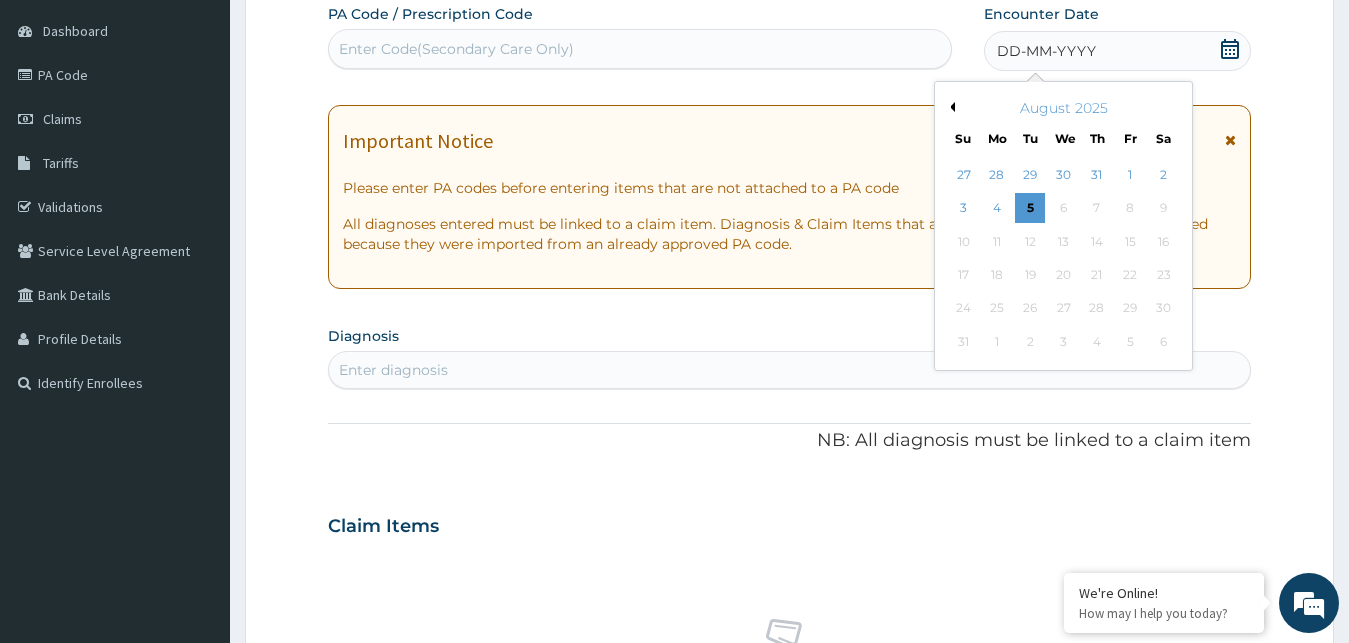 click on "Previous Month" at bounding box center [950, 107] 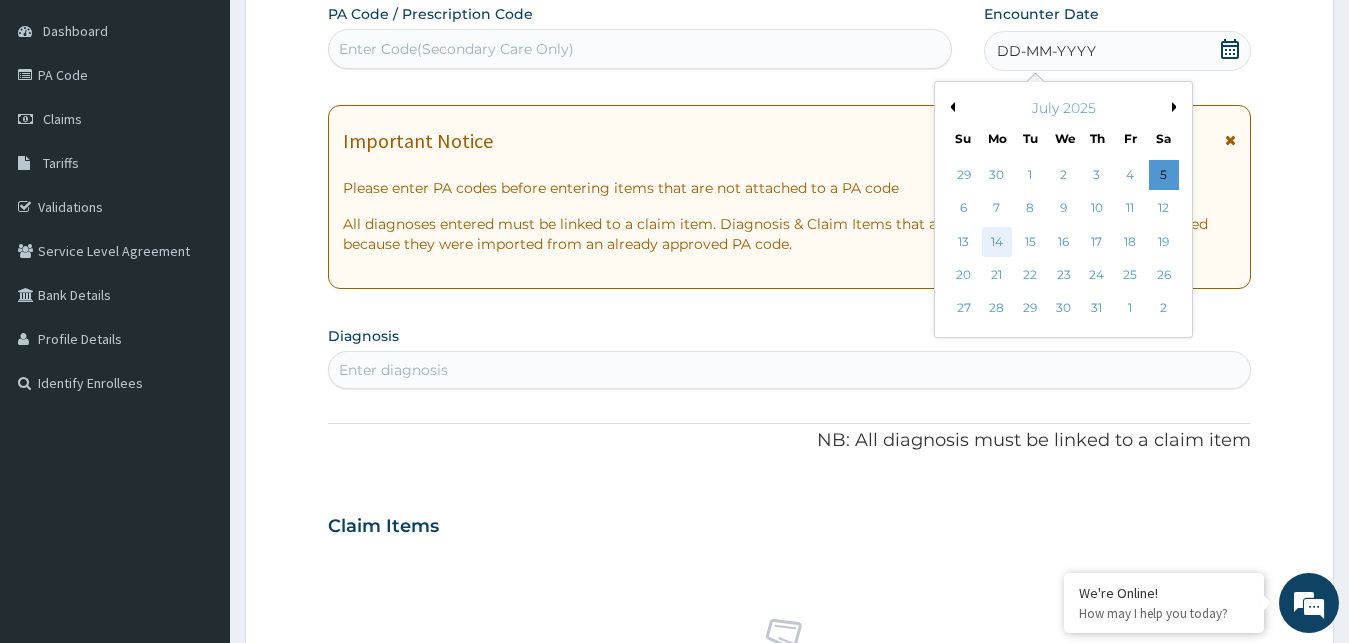 click on "14" at bounding box center (997, 242) 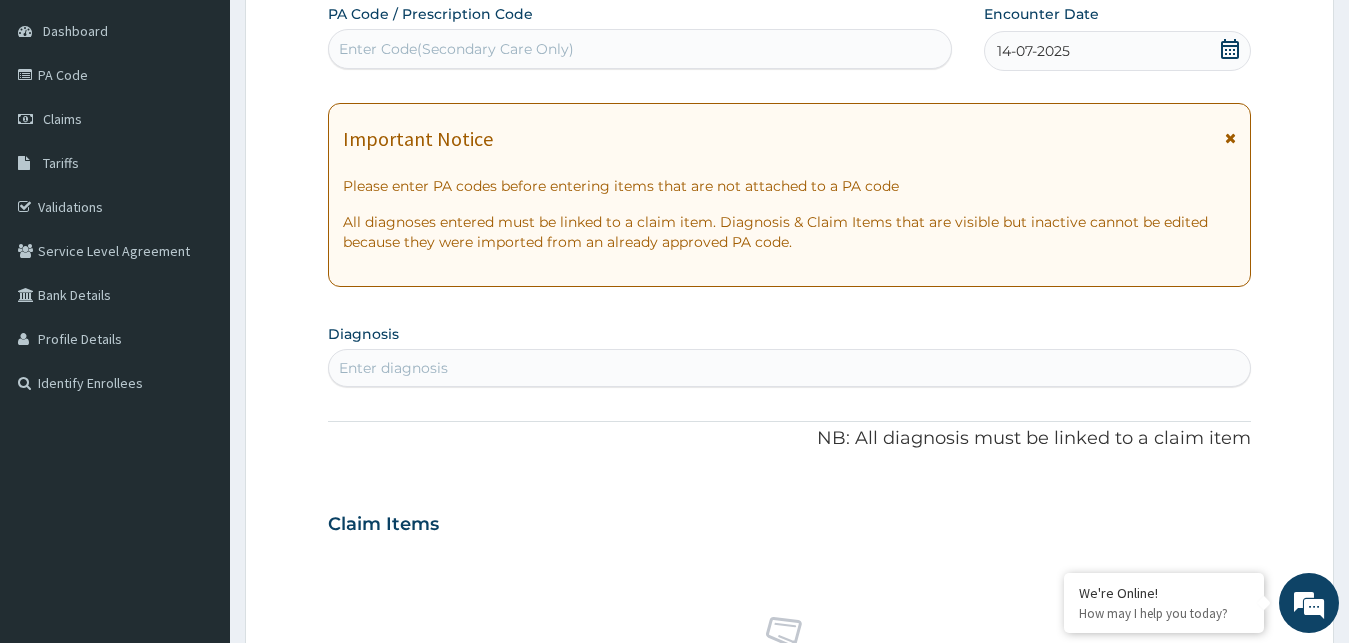 click on "Enter diagnosis" at bounding box center (393, 368) 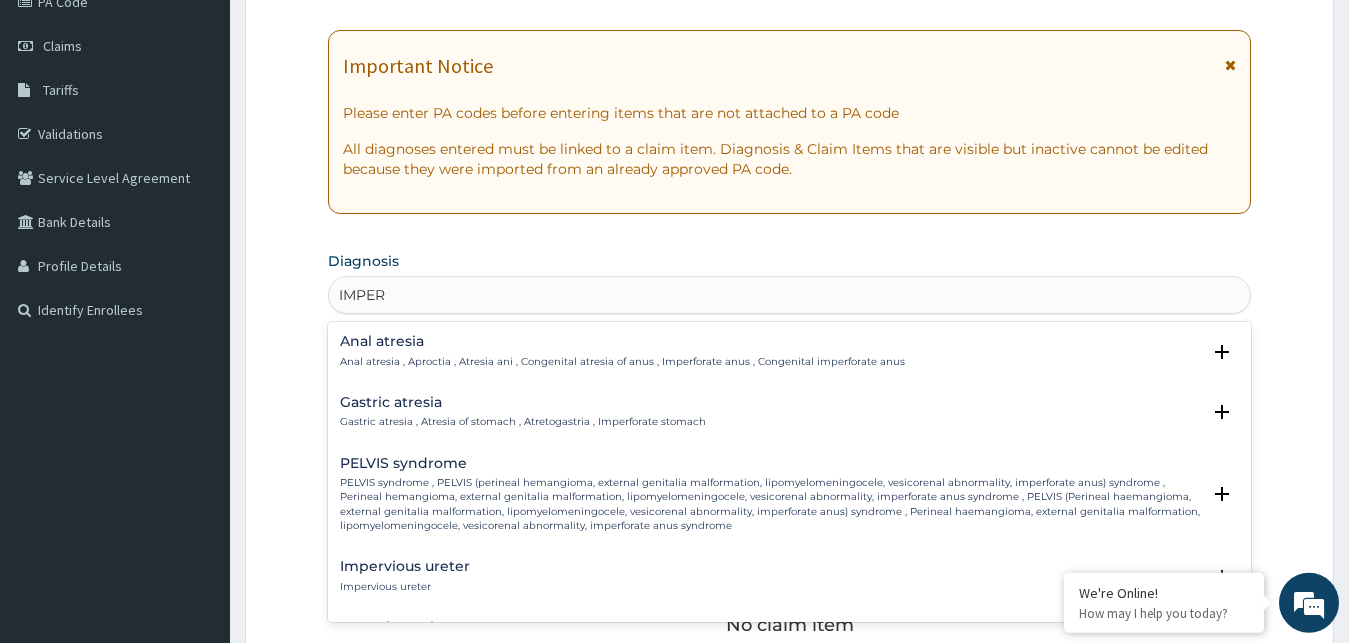 scroll, scrollTop: 289, scrollLeft: 0, axis: vertical 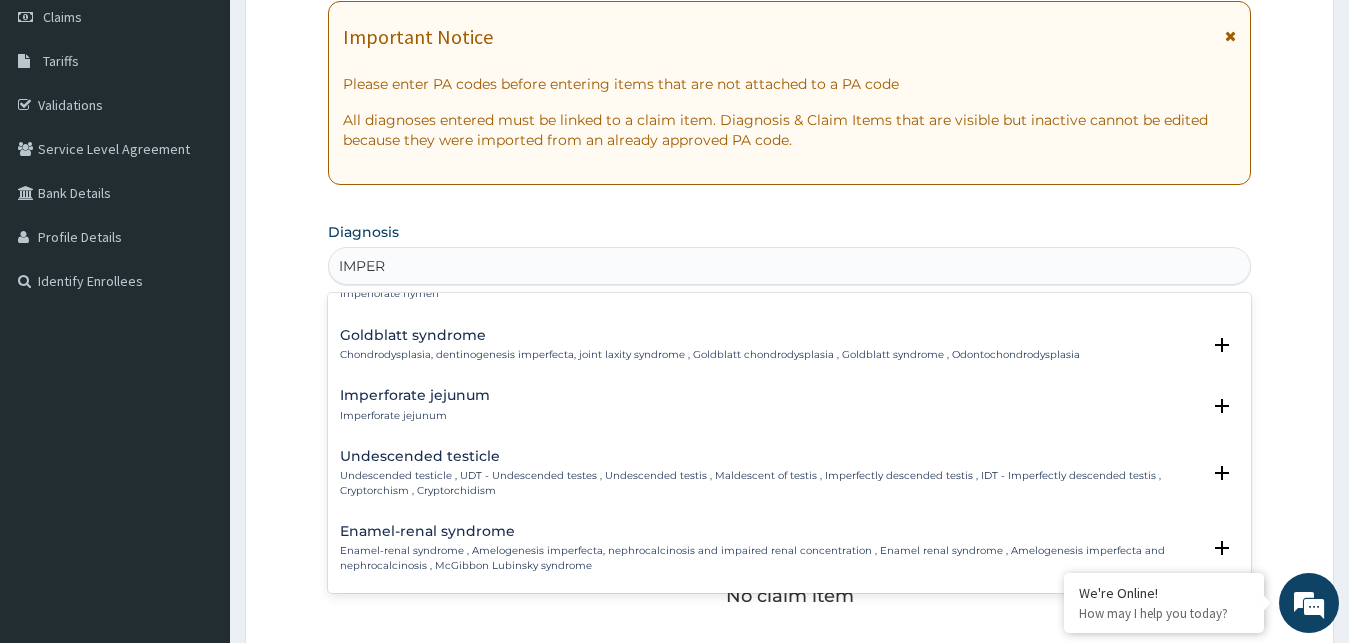 type on "IMPE" 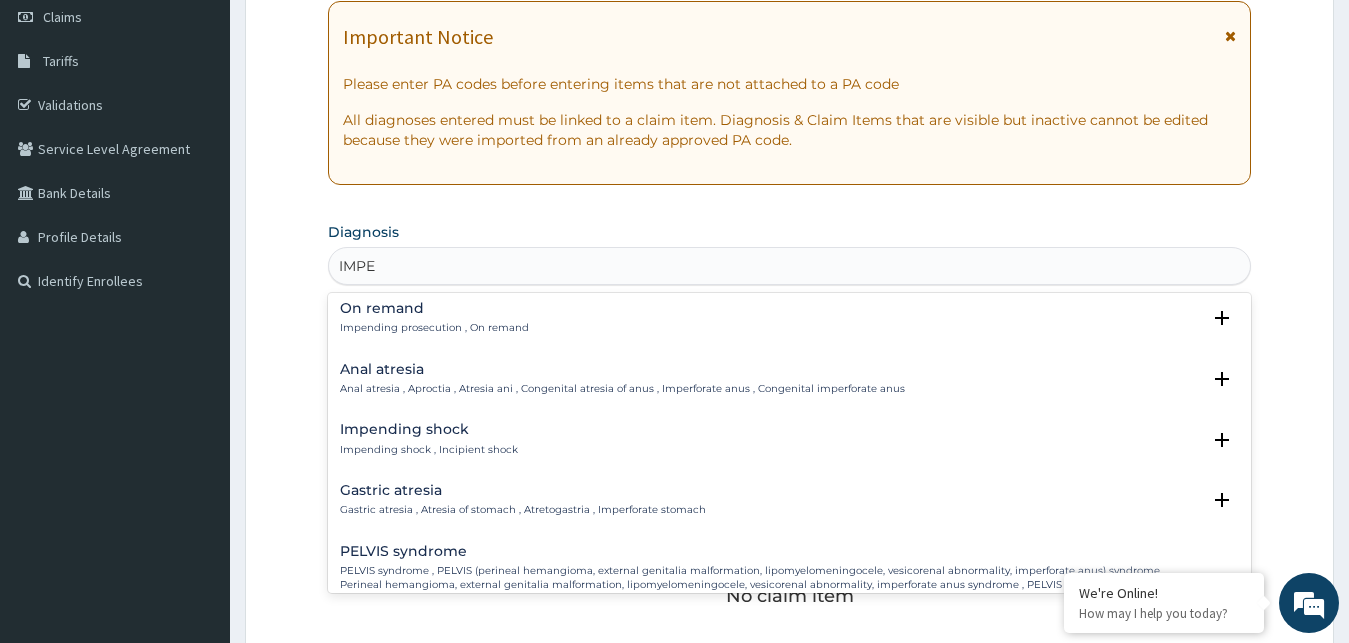 scroll, scrollTop: 0, scrollLeft: 0, axis: both 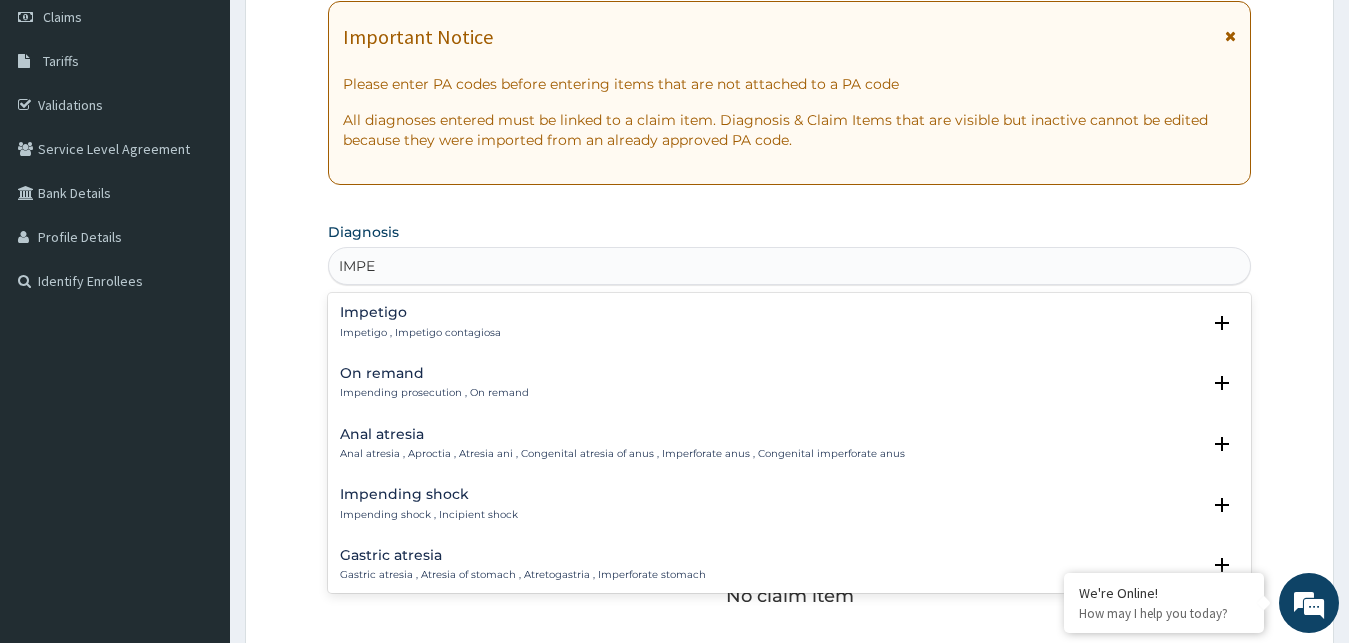 click on "Impetigo" at bounding box center (420, 312) 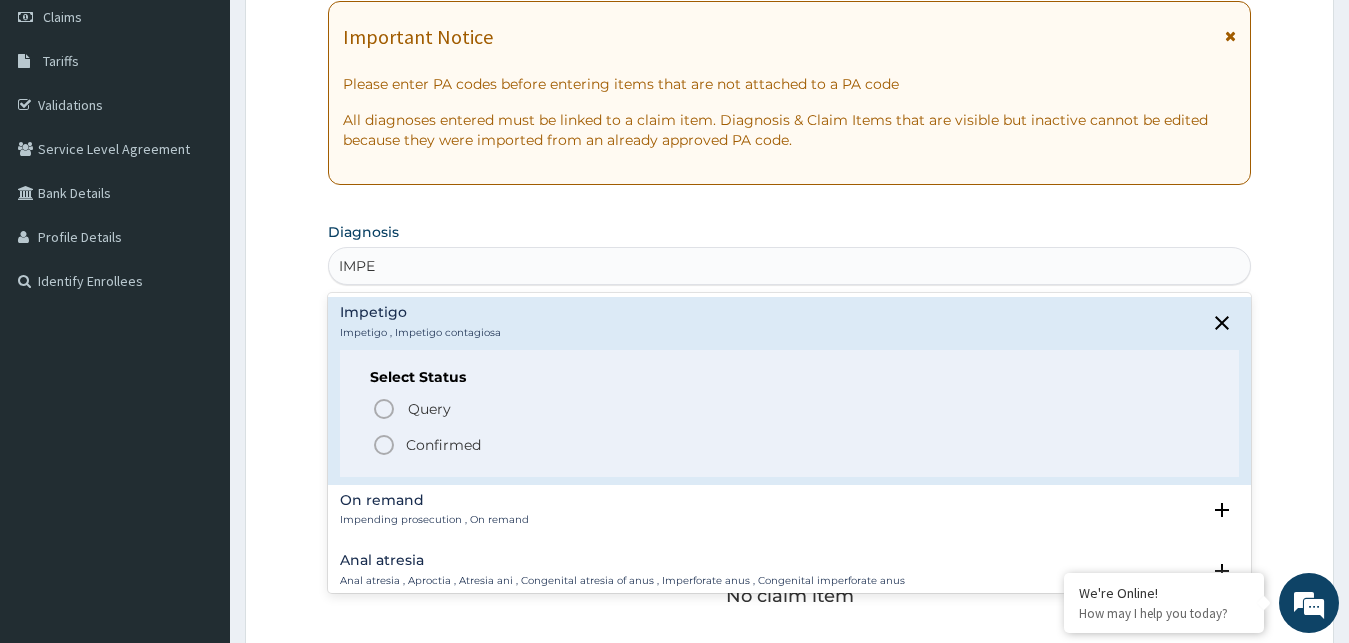 click on "Confirmed" at bounding box center [443, 445] 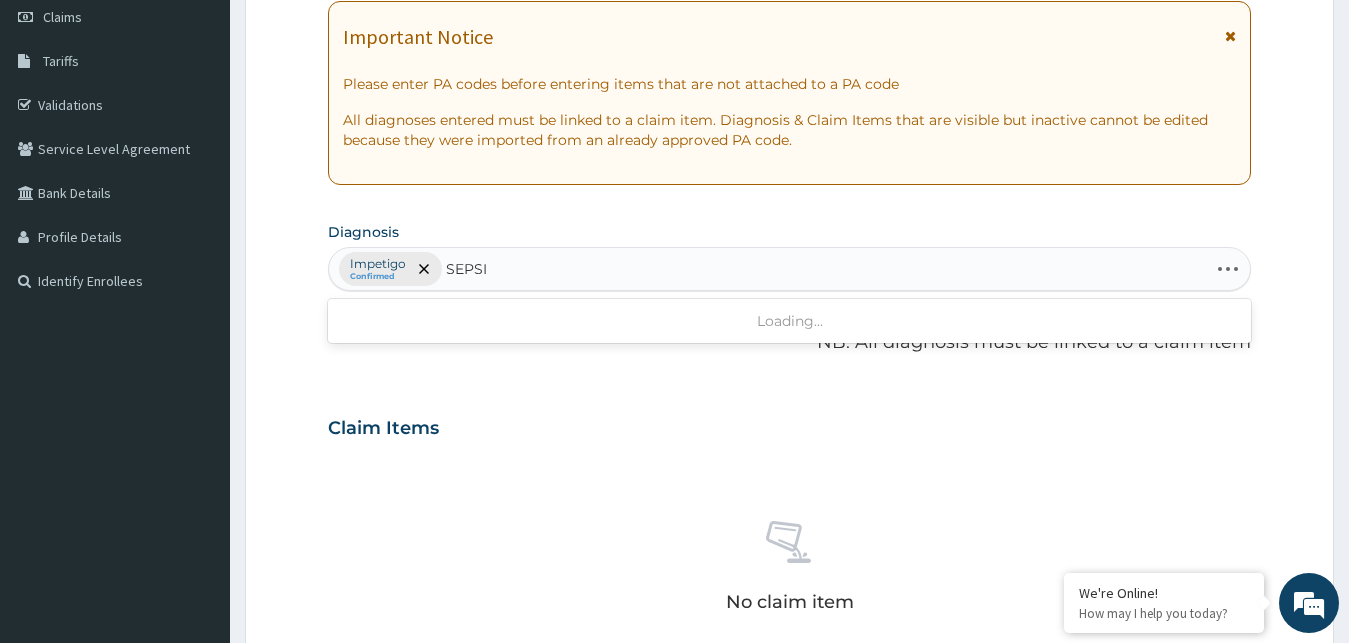 type on "SEPSIS" 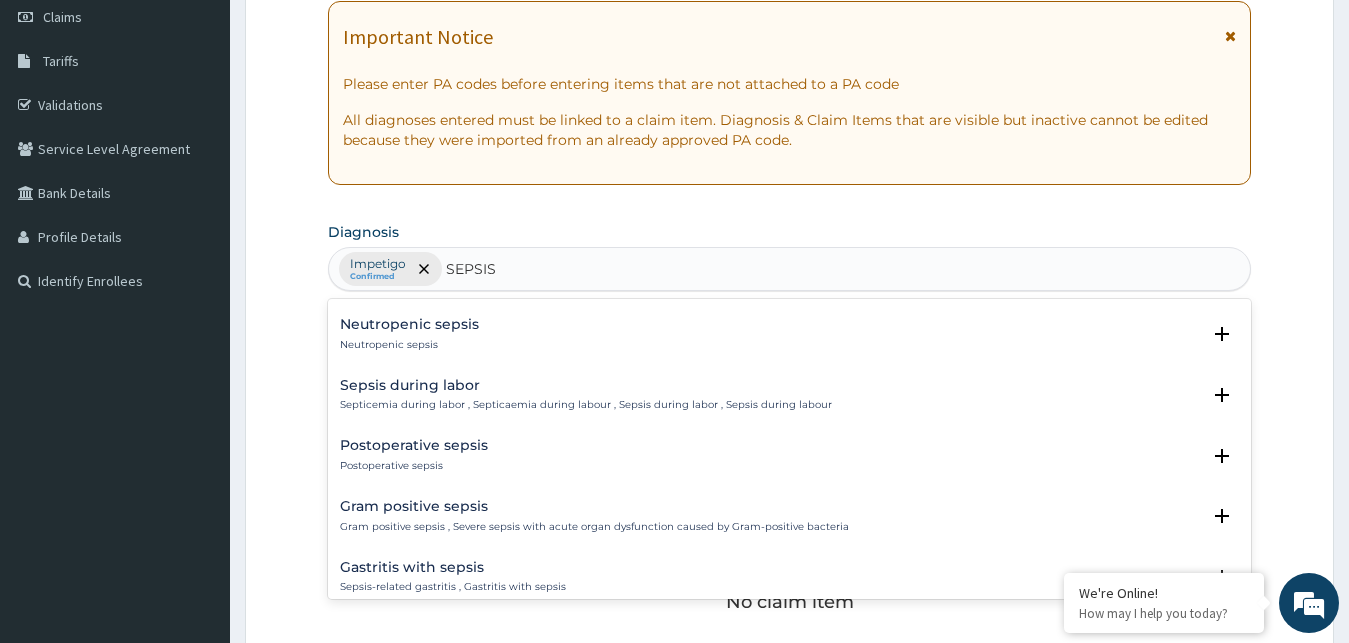 scroll, scrollTop: 0, scrollLeft: 0, axis: both 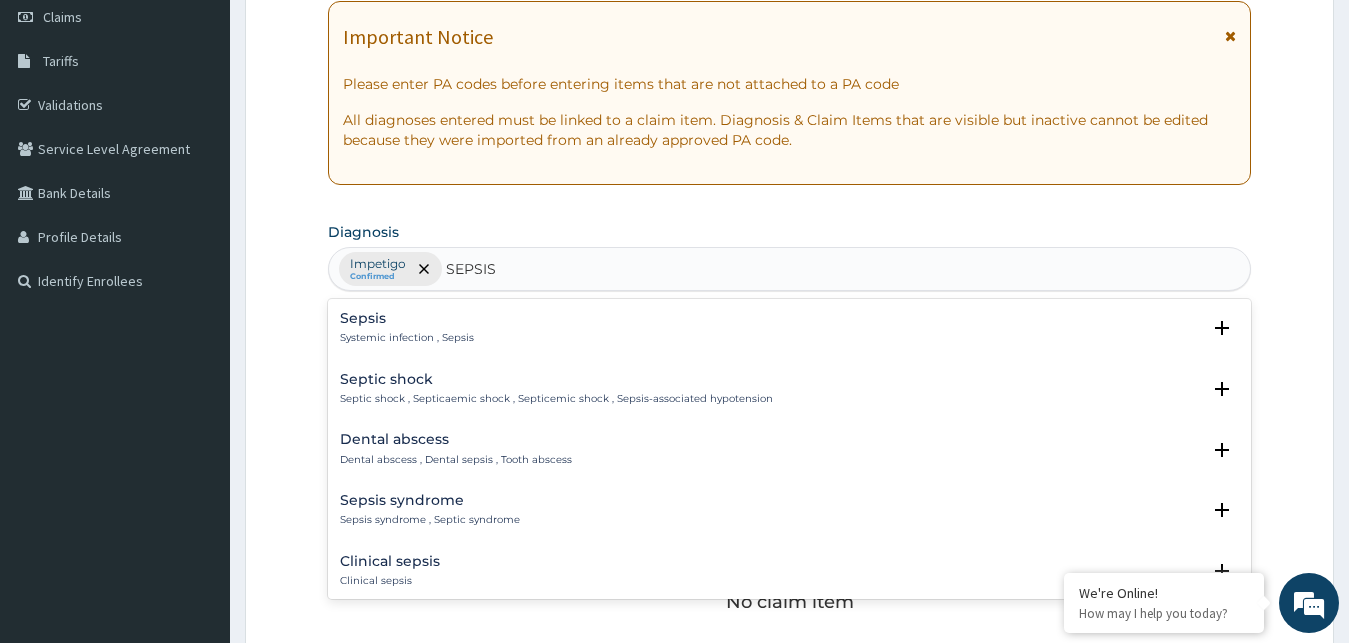 click on "Systemic infection , Sepsis" at bounding box center [407, 338] 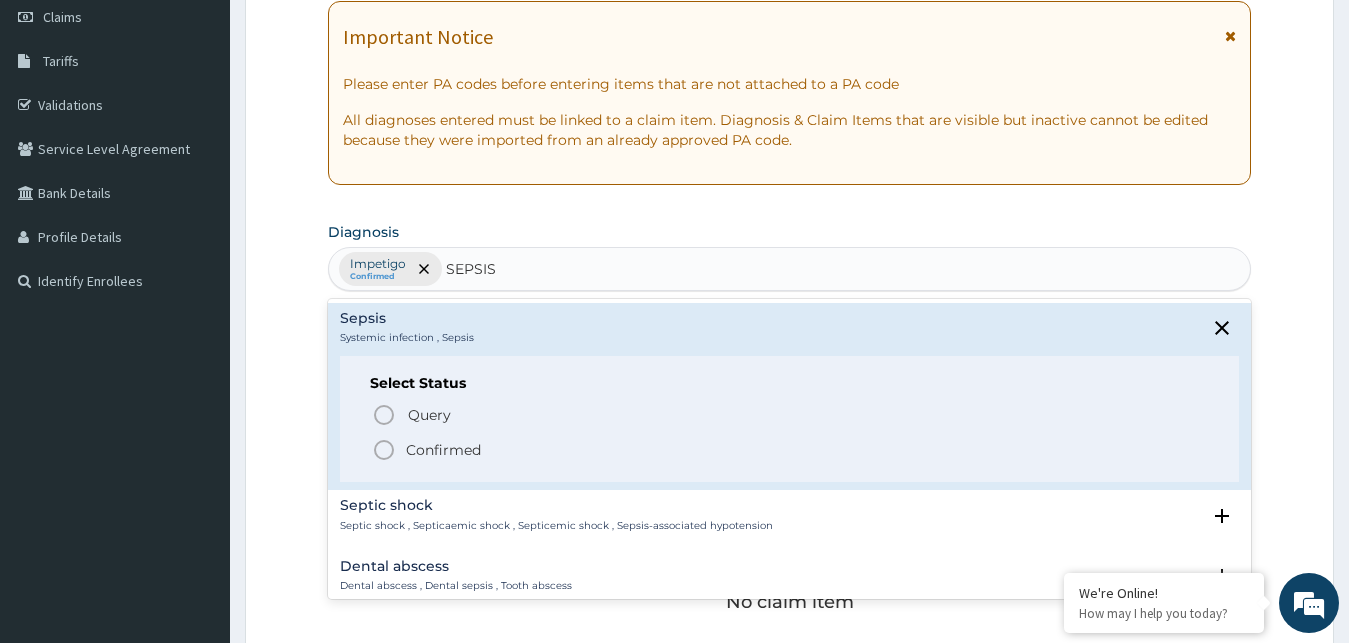 click on "Confirmed" at bounding box center [443, 450] 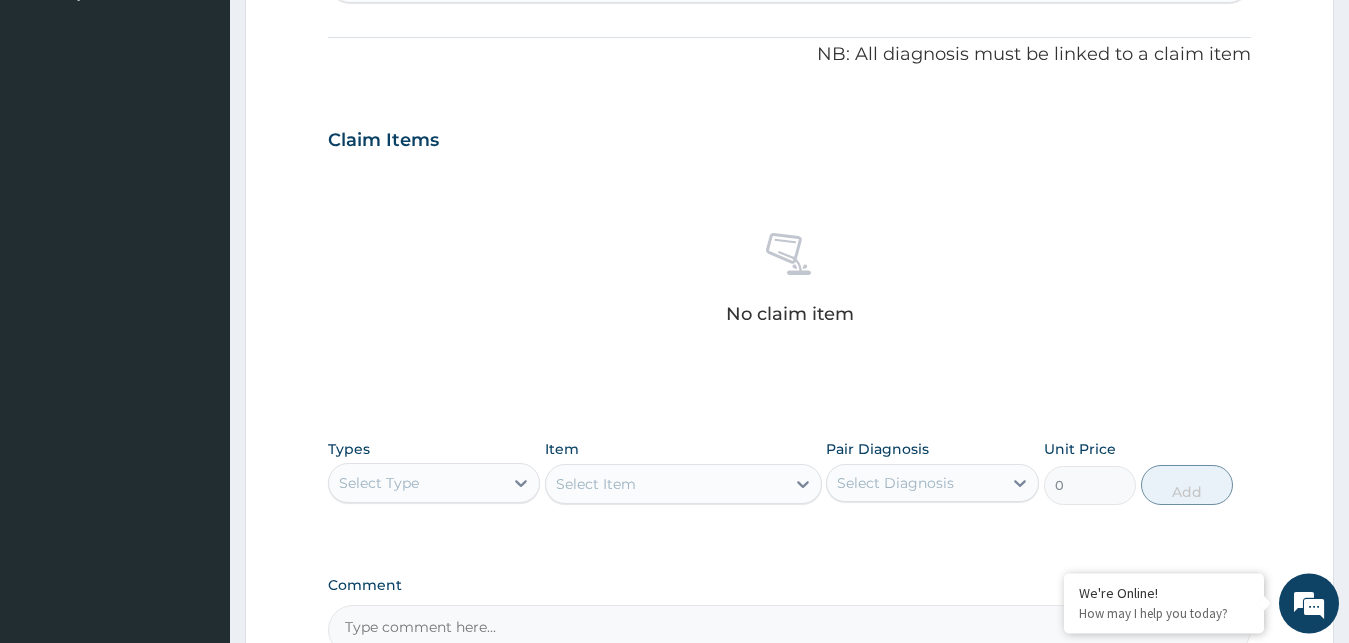 scroll, scrollTop: 697, scrollLeft: 0, axis: vertical 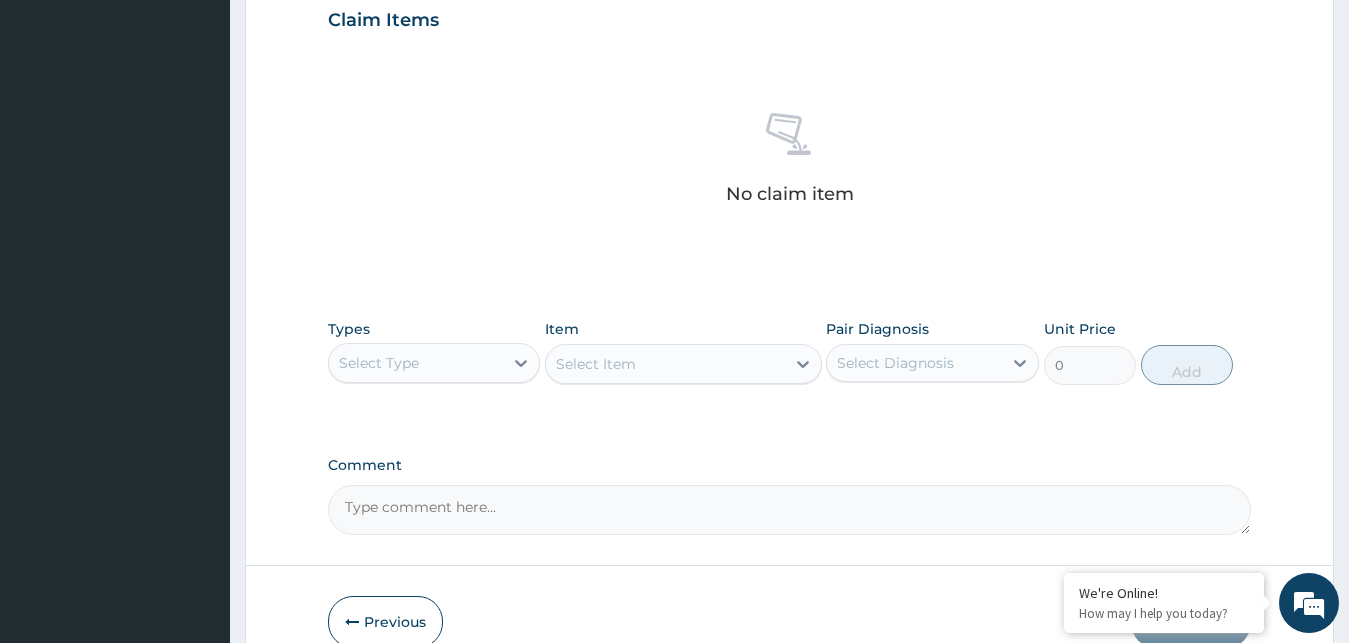 click on "Select Type" at bounding box center (416, 363) 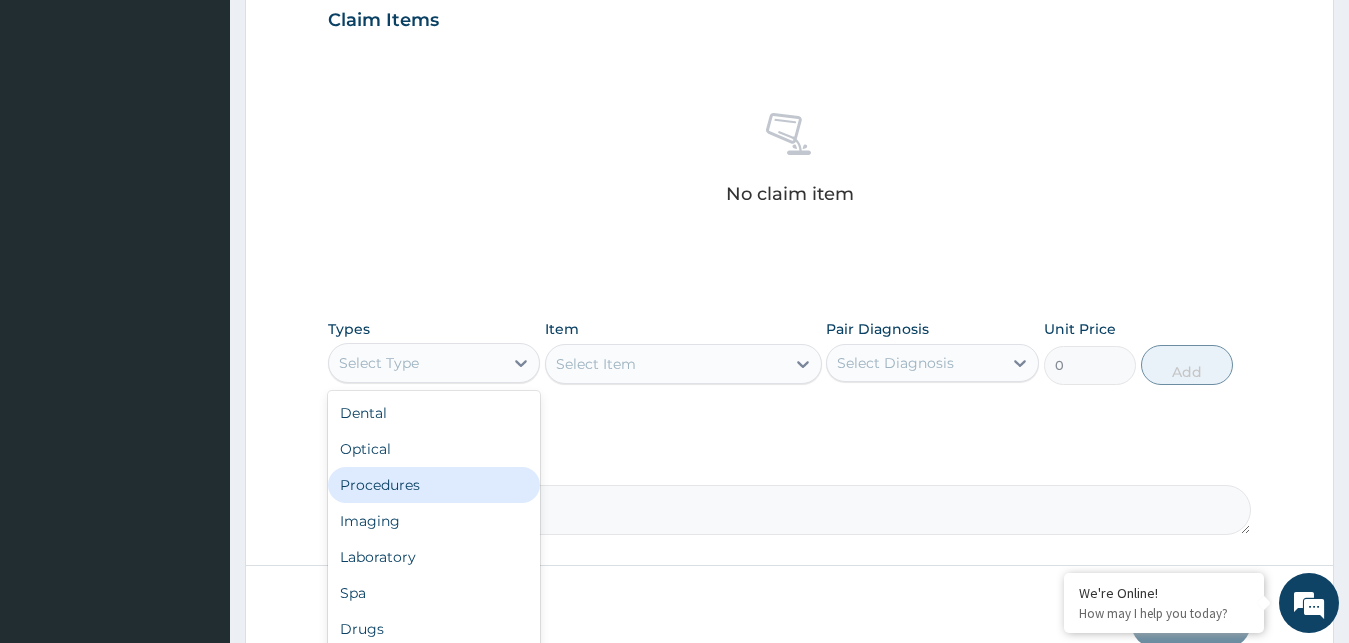 click on "Procedures" at bounding box center [434, 485] 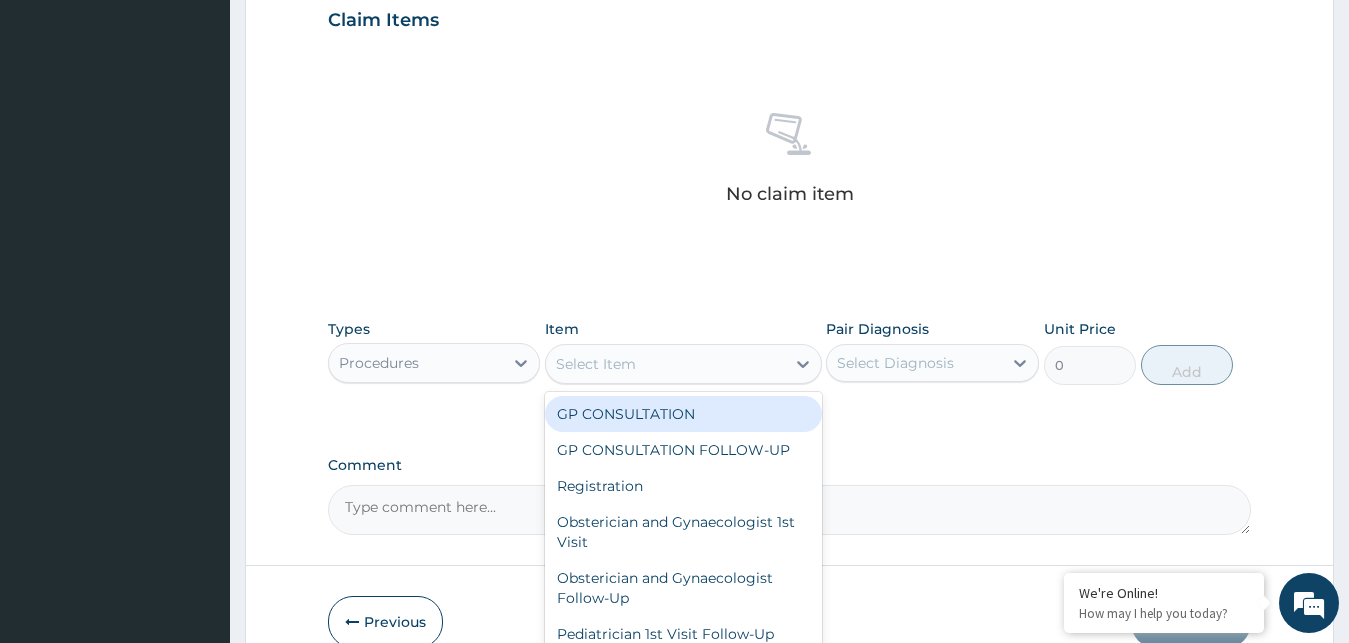 click on "Select Item" at bounding box center [596, 364] 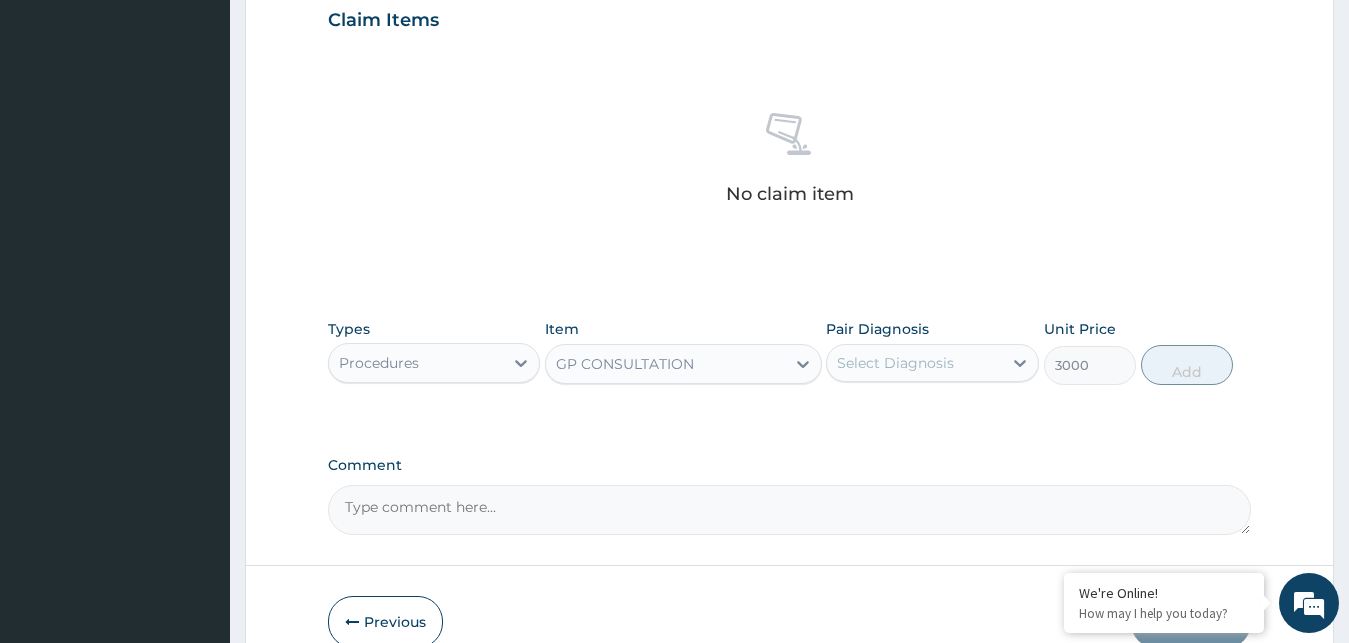 click on "Select Diagnosis" at bounding box center (895, 363) 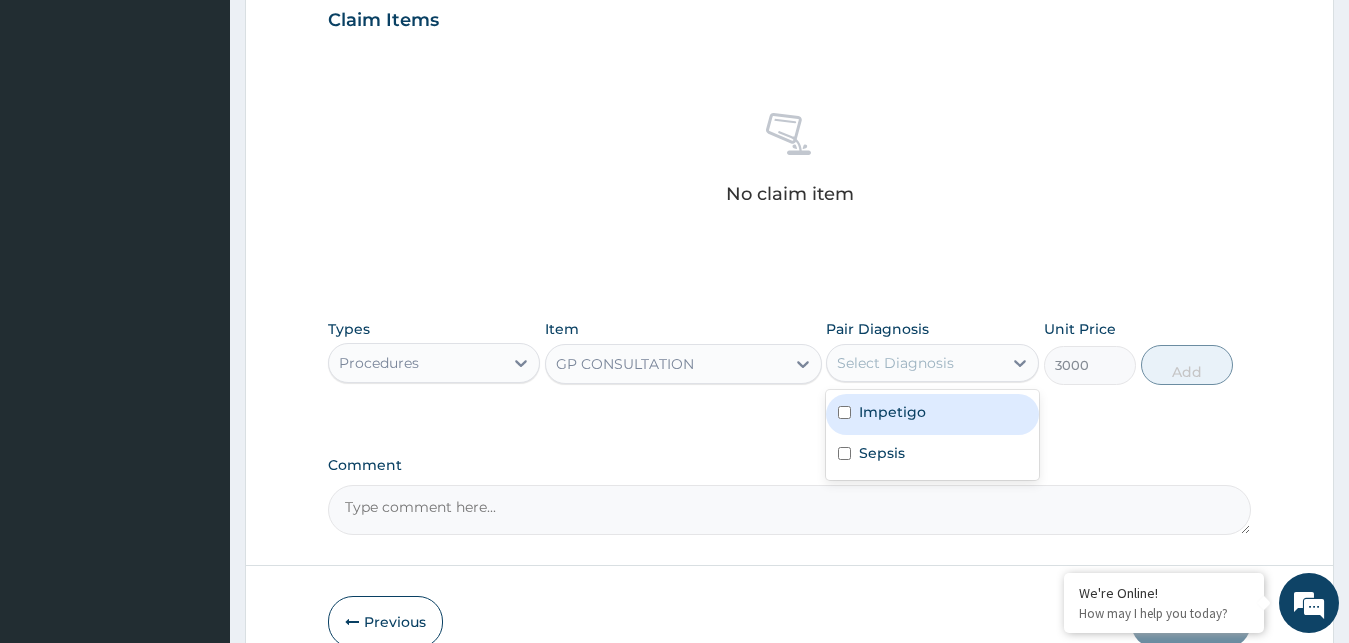 click on "Impetigo" at bounding box center (892, 412) 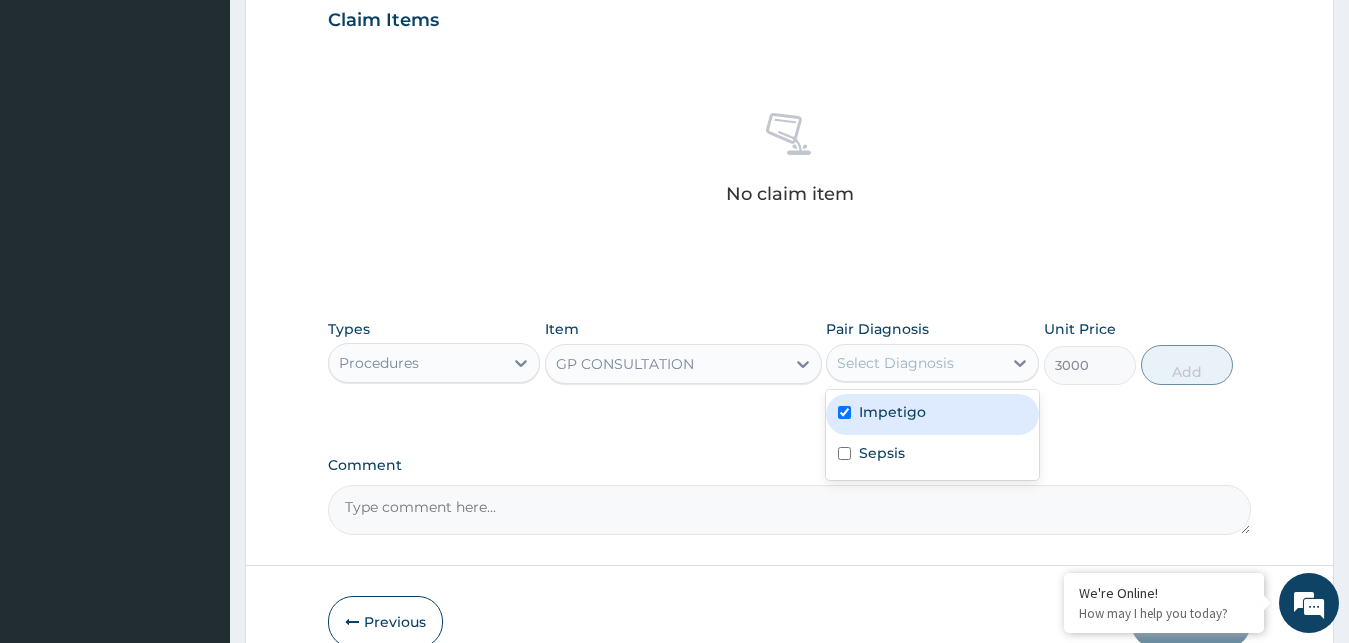 checkbox on "true" 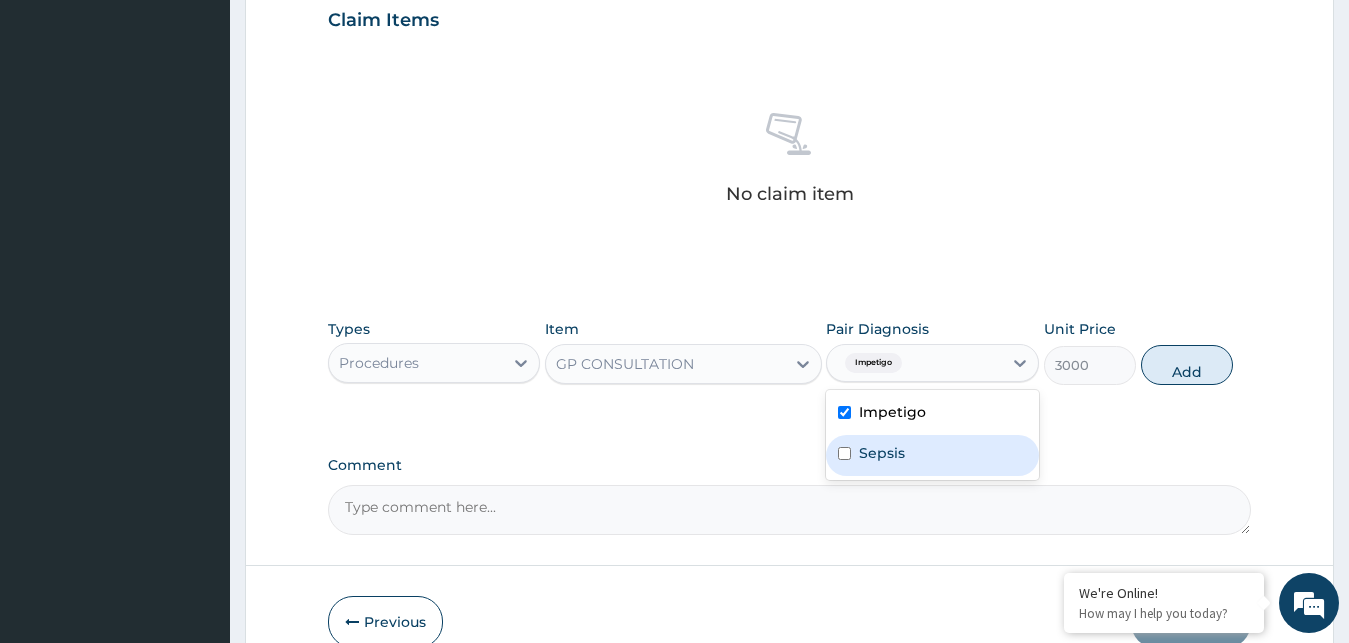 click on "Sepsis" at bounding box center (932, 455) 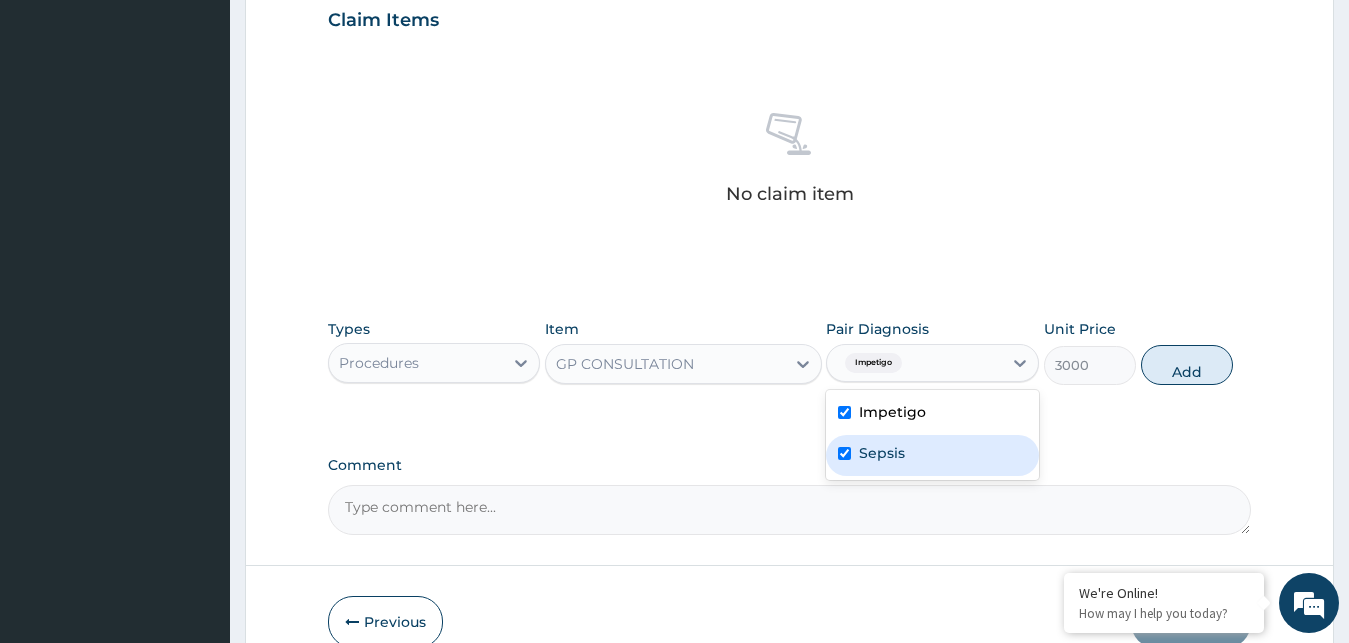 checkbox on "true" 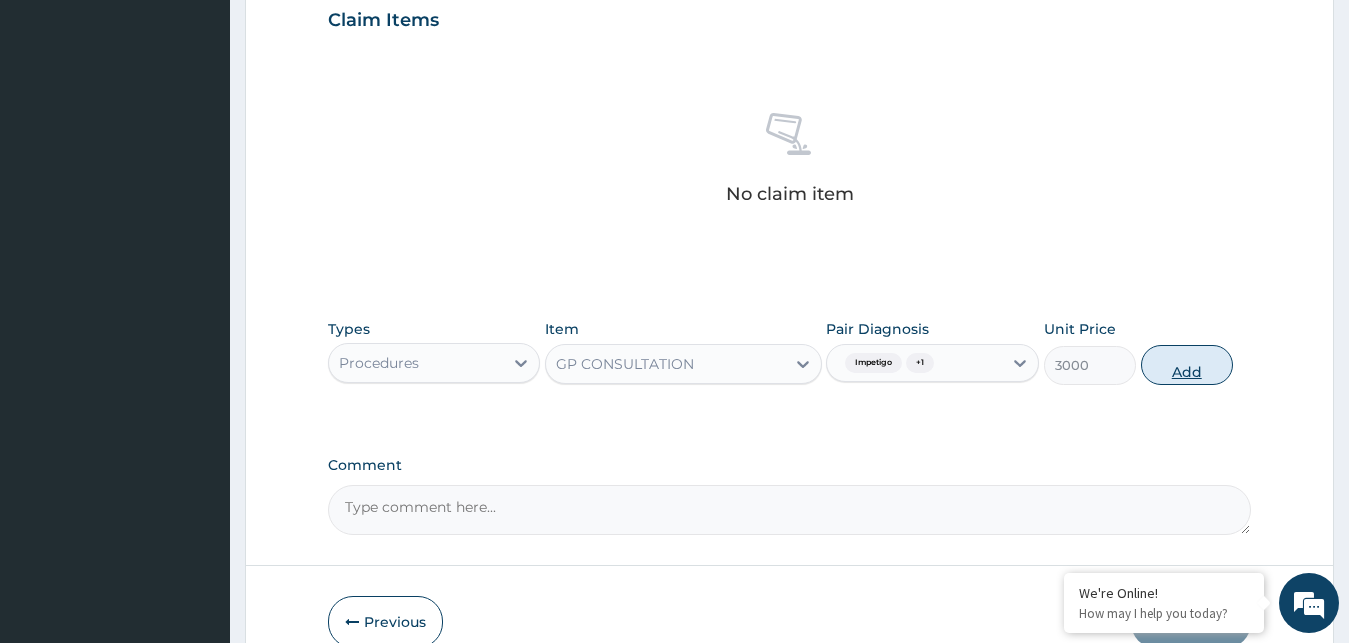 click on "Add" at bounding box center [1187, 365] 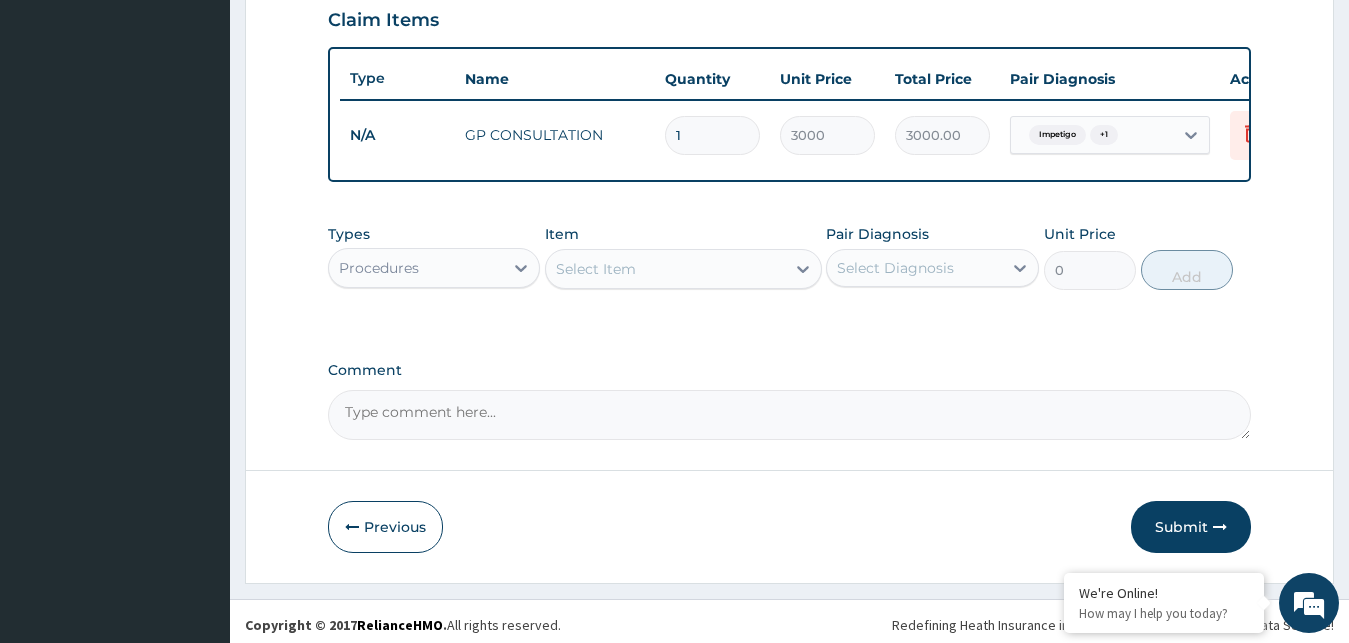 click on "Procedures" at bounding box center (416, 268) 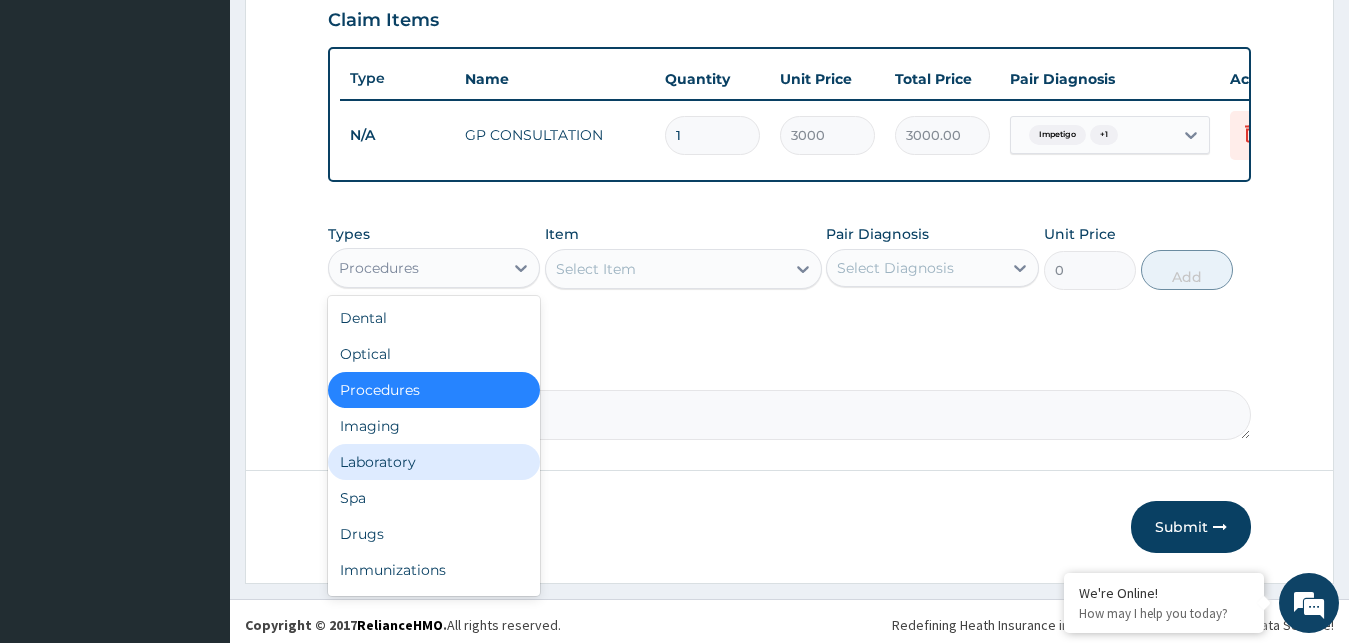 click on "Laboratory" at bounding box center [434, 462] 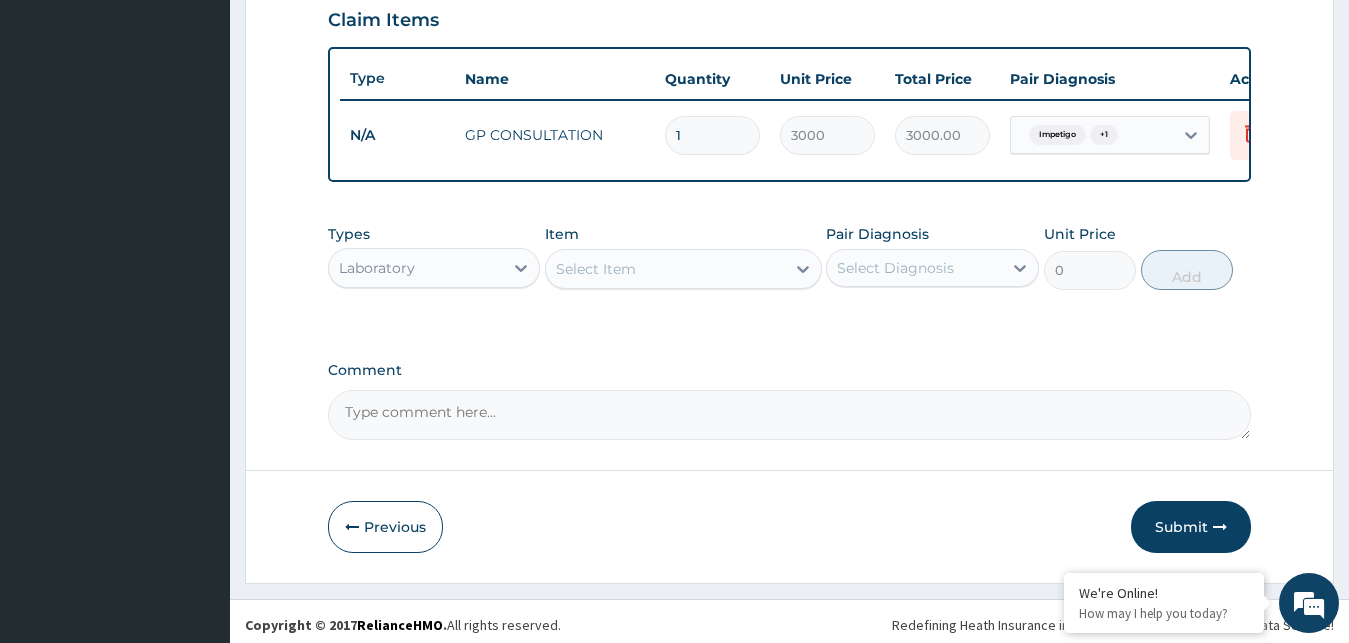 click on "Select Item" at bounding box center [596, 269] 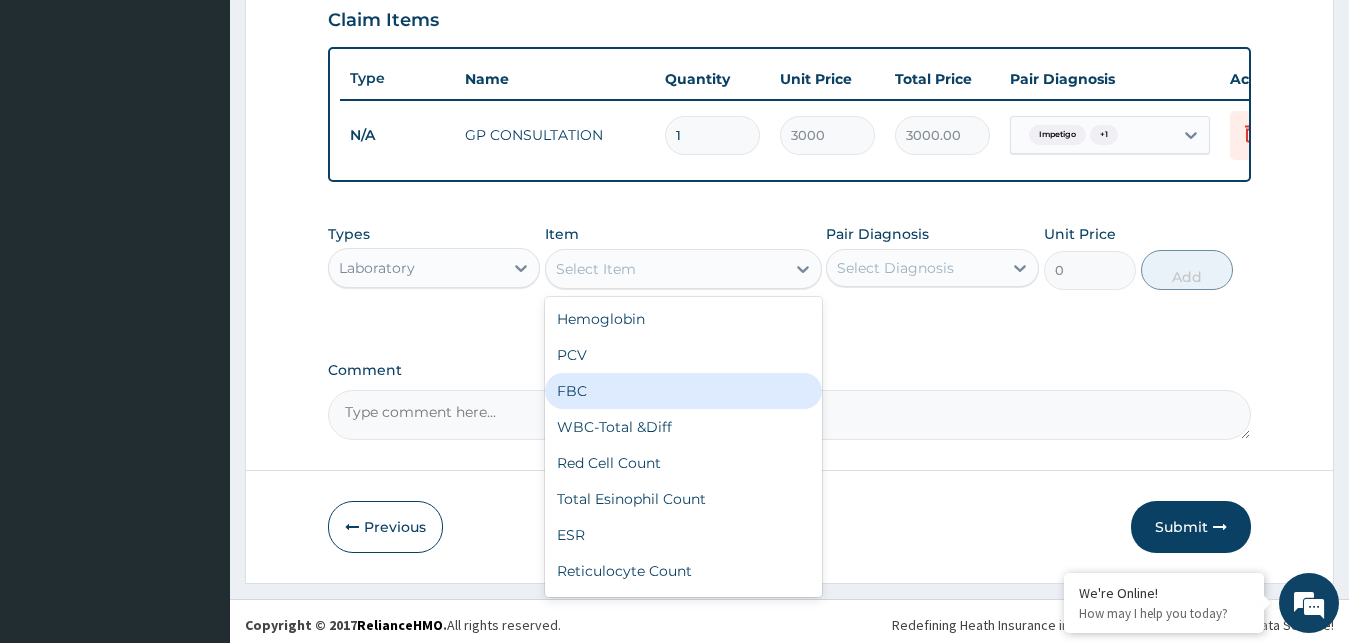 click on "FBC" at bounding box center [683, 391] 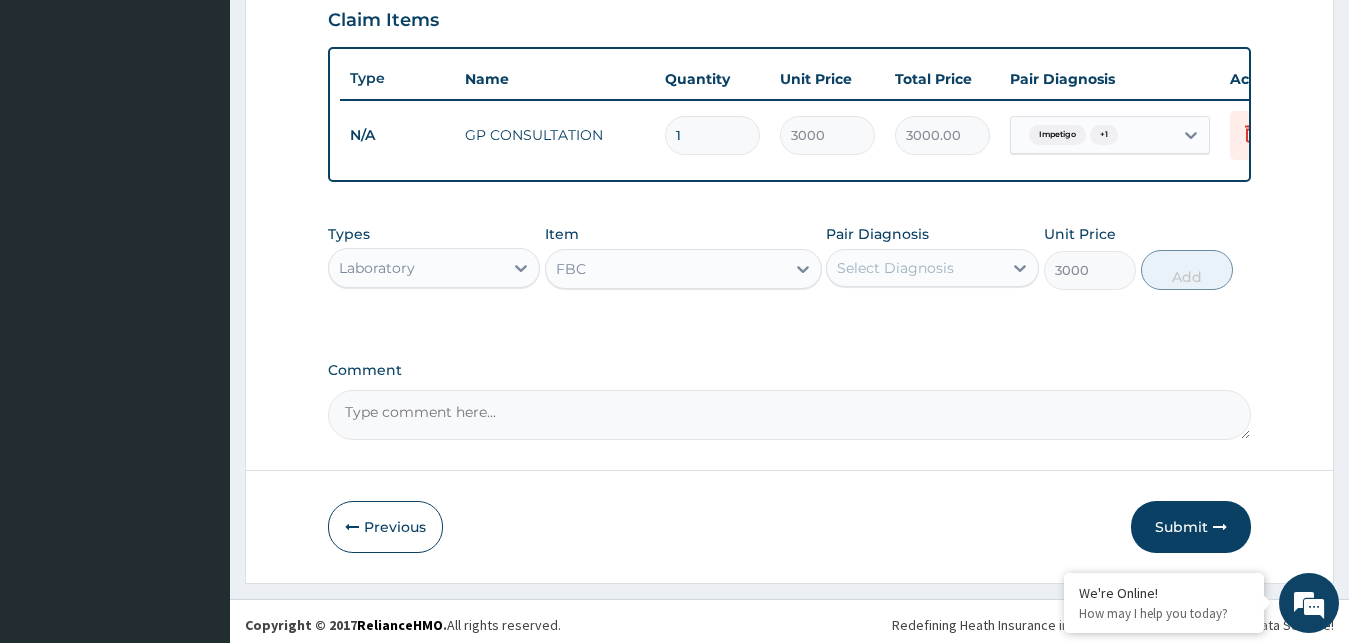 click on "Select Diagnosis" at bounding box center [895, 268] 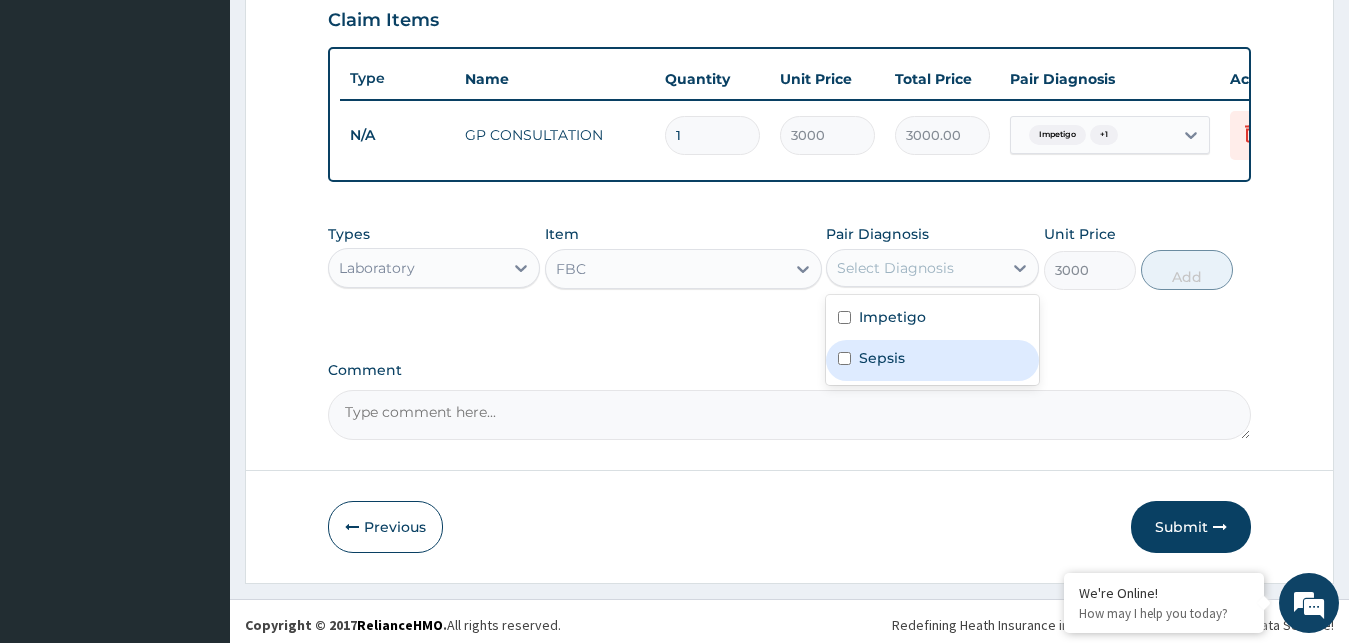 click on "Sepsis" at bounding box center (882, 358) 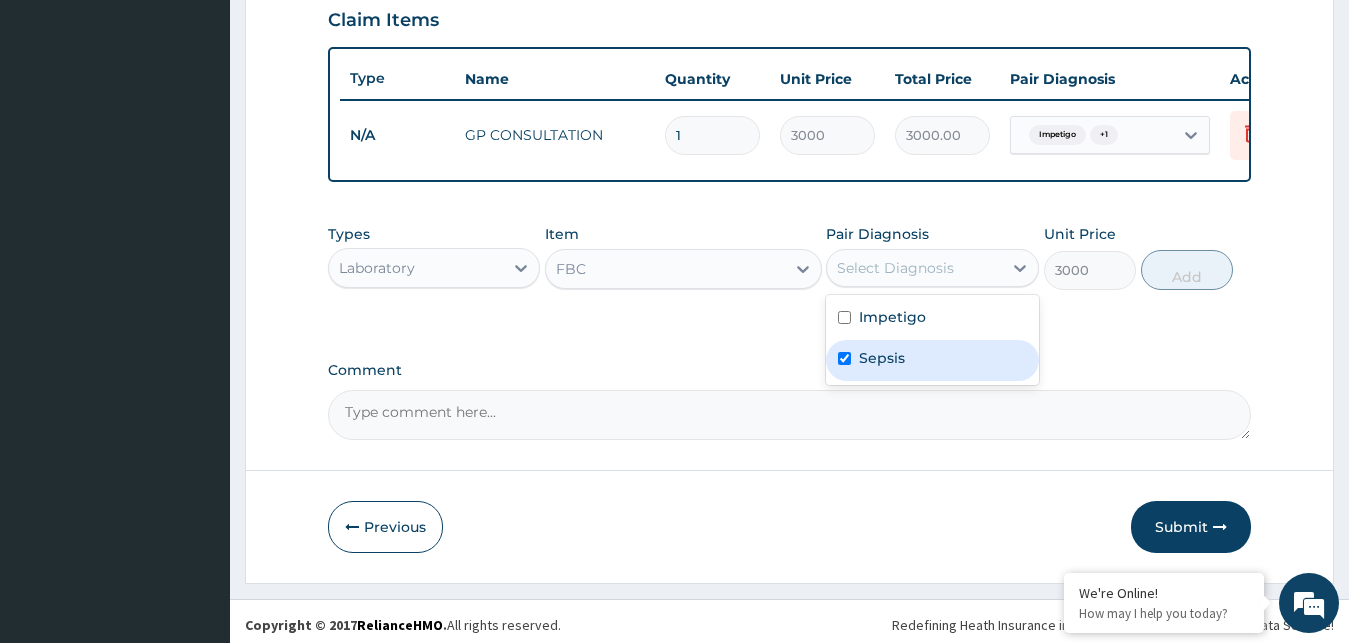 checkbox on "true" 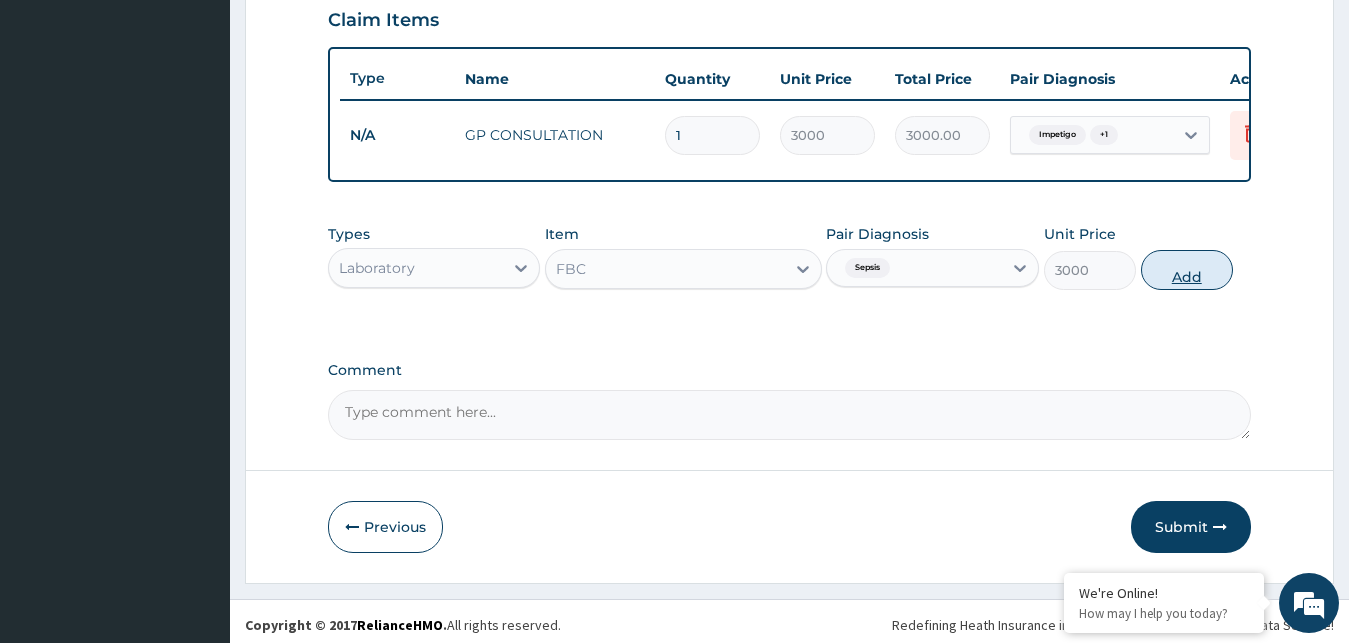 click on "Add" at bounding box center (1187, 270) 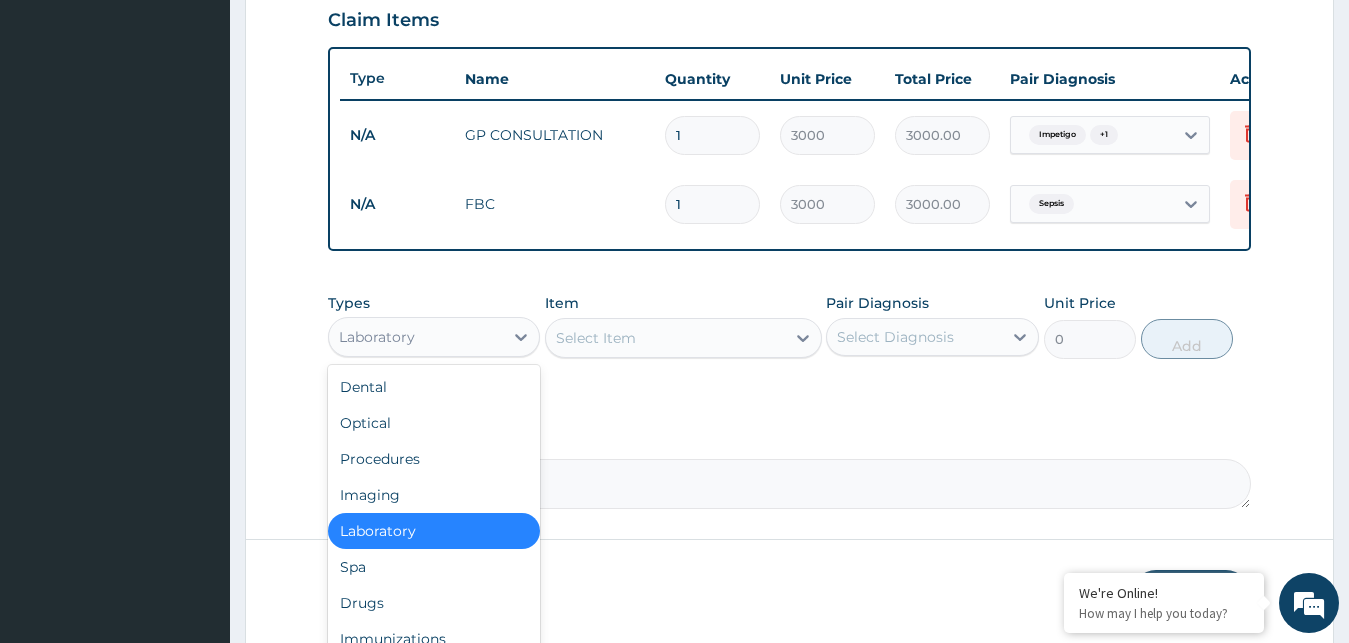 click on "Laboratory" at bounding box center [416, 337] 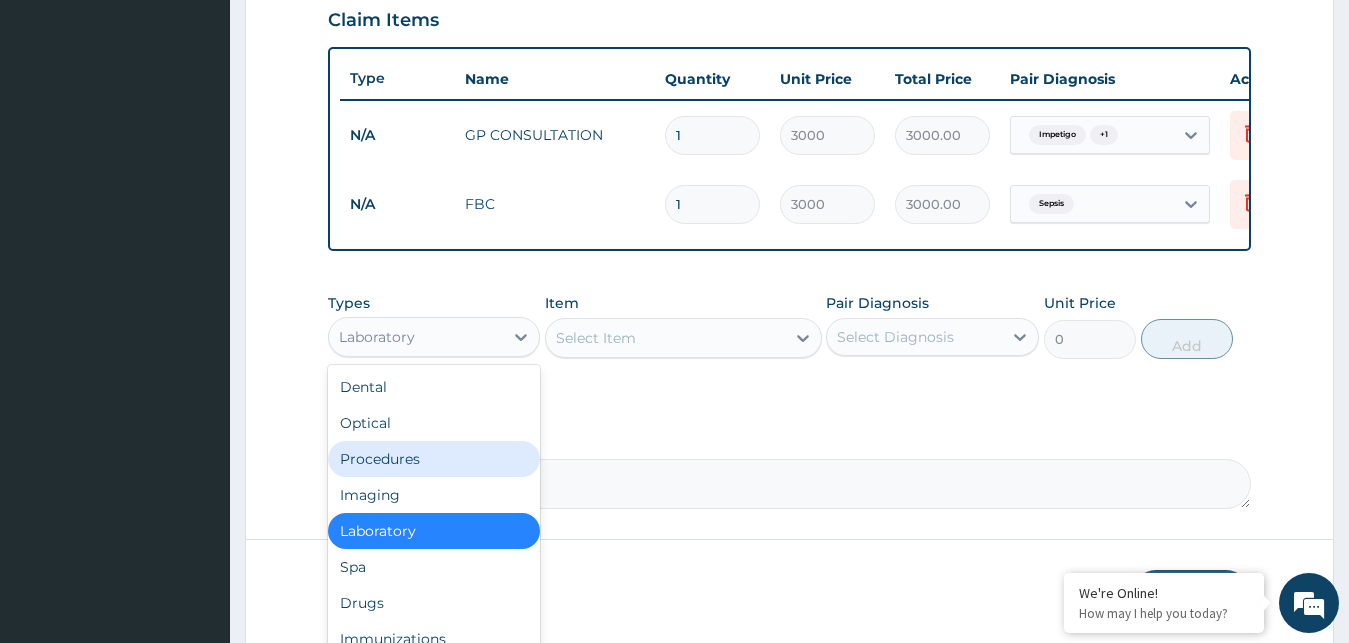 scroll, scrollTop: 68, scrollLeft: 0, axis: vertical 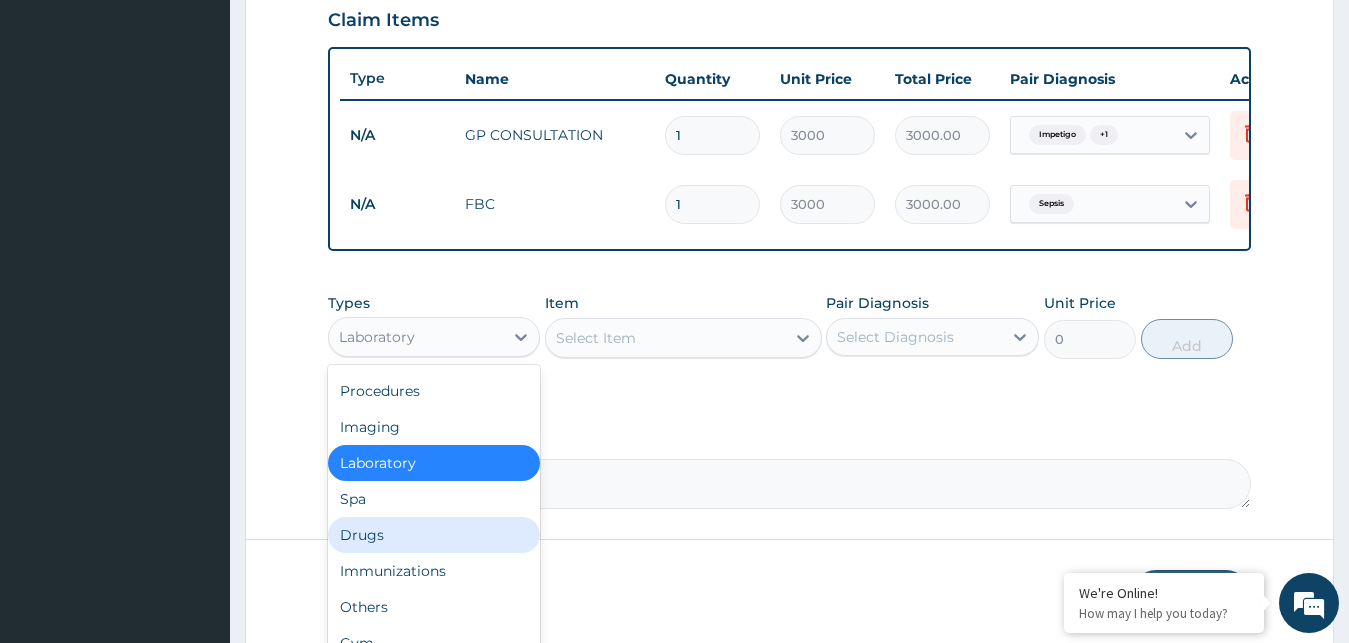 click on "Drugs" at bounding box center (434, 535) 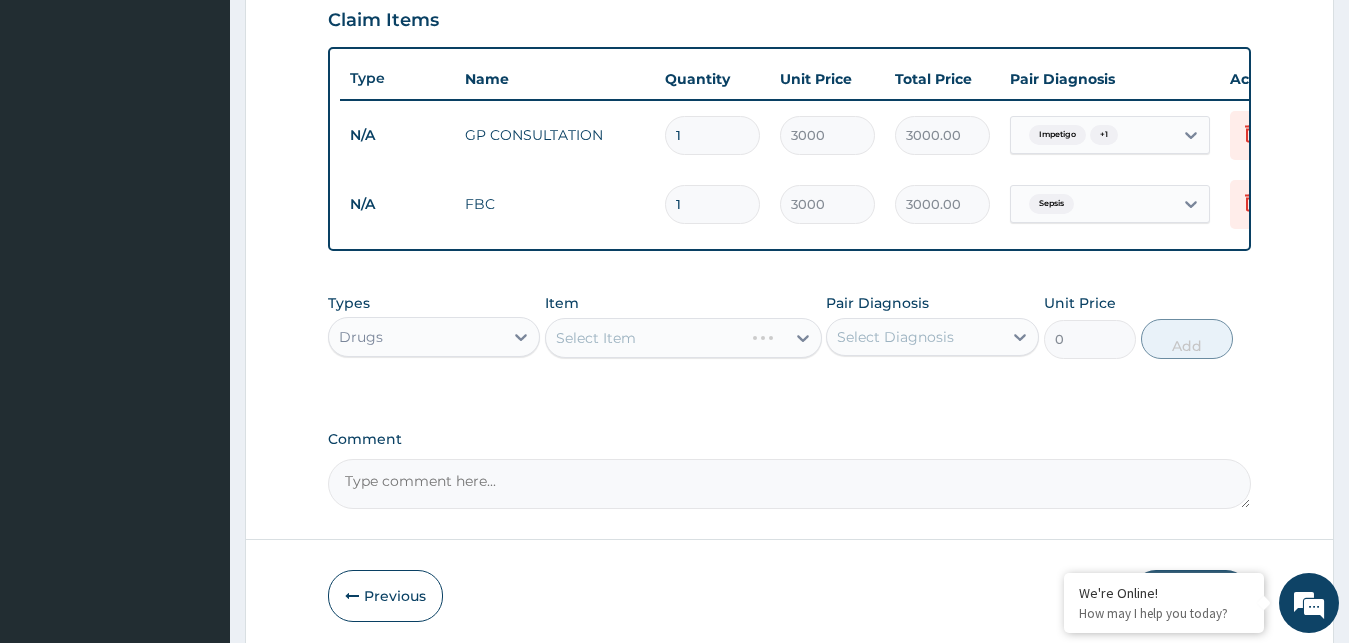 click on "Select Item" at bounding box center (683, 338) 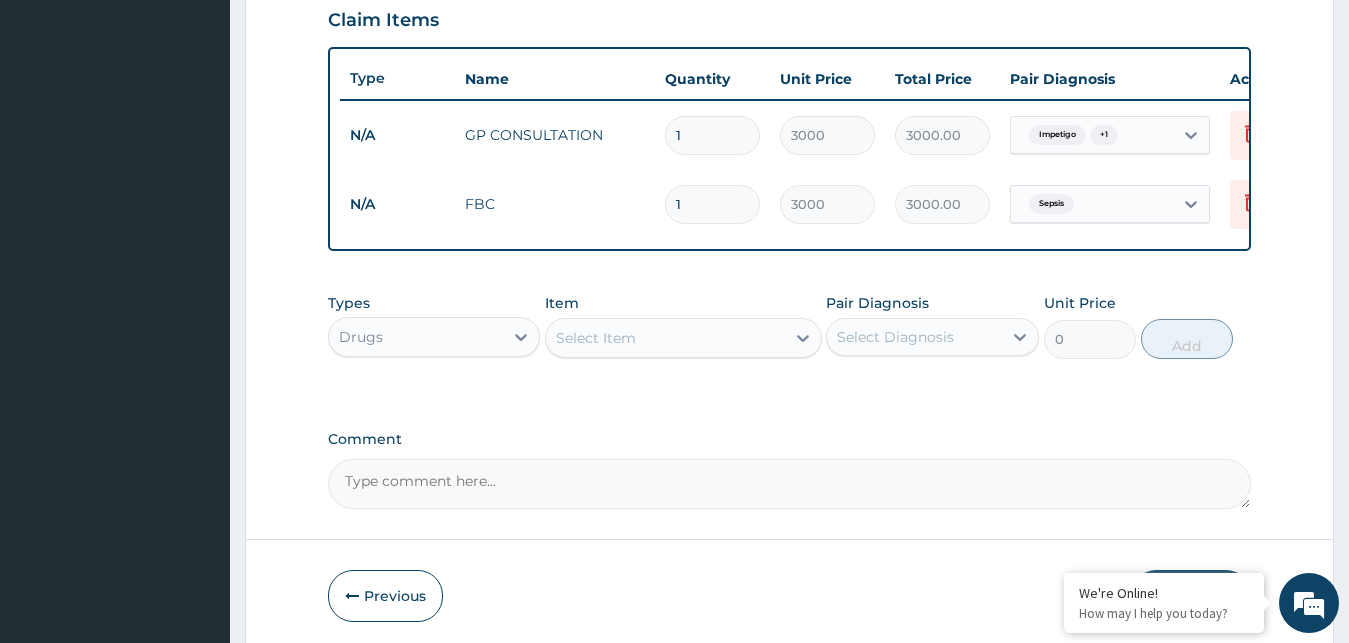 click on "Select Item" at bounding box center (596, 338) 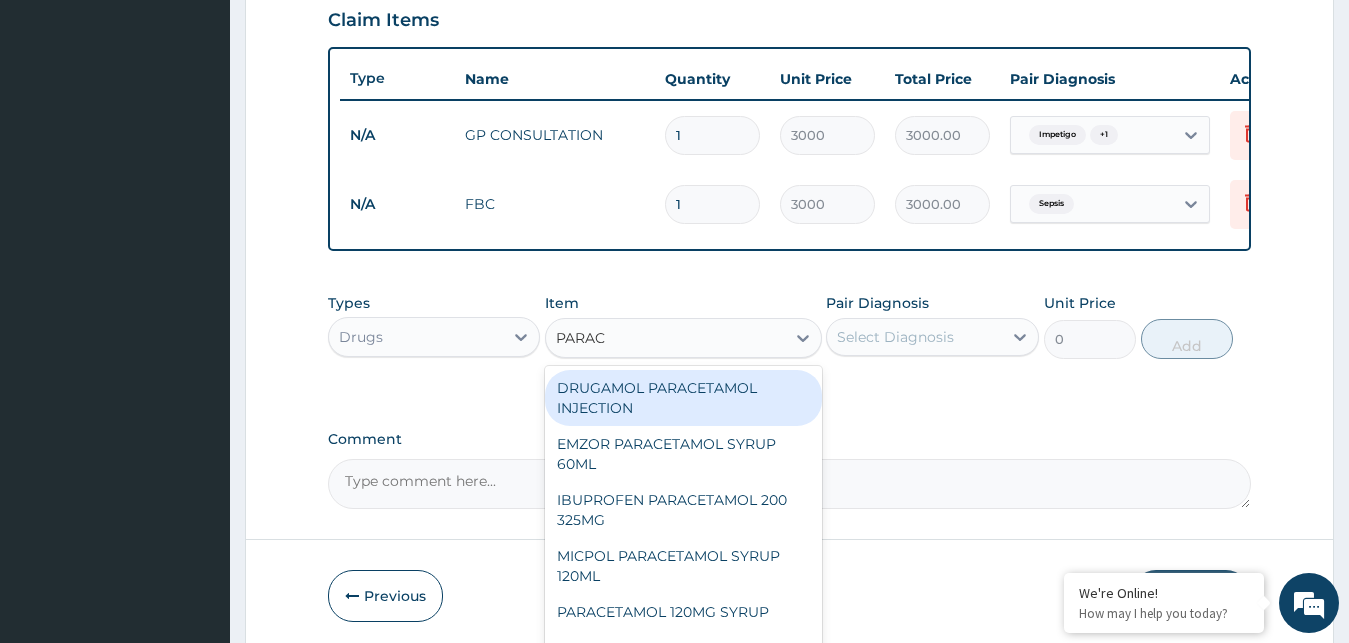 type on "PARACE" 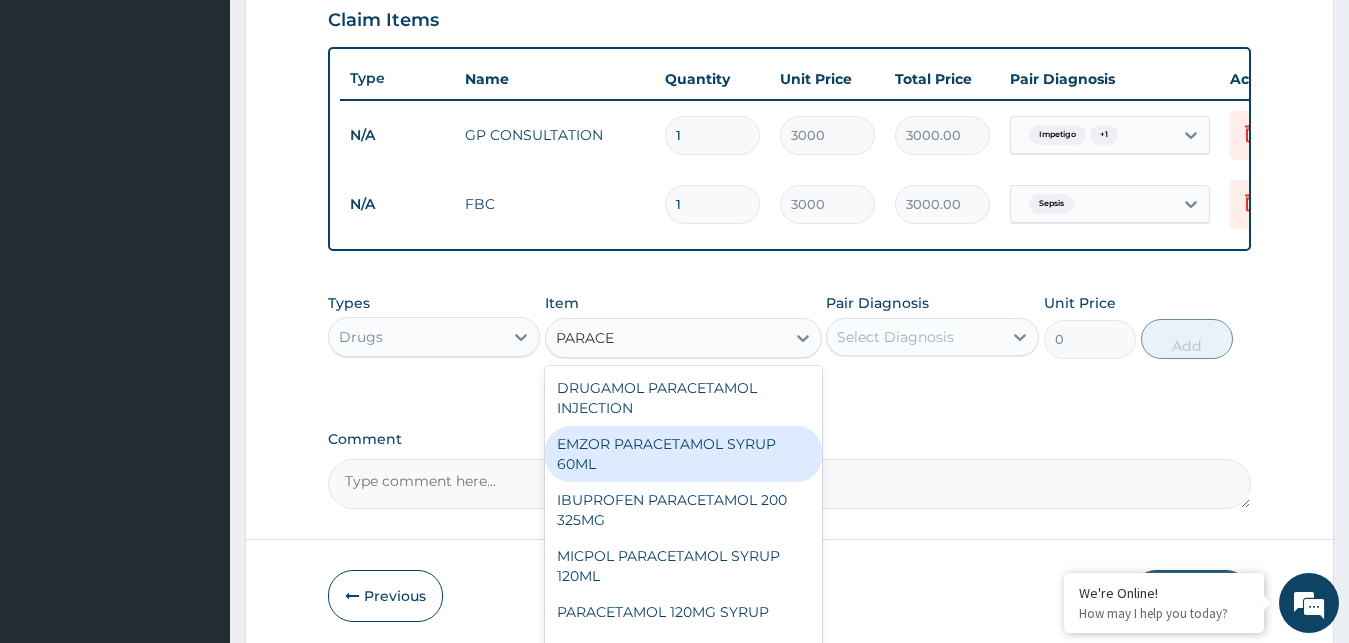 click on "EMZOR PARACETAMOL SYRUP 60ML" at bounding box center (683, 454) 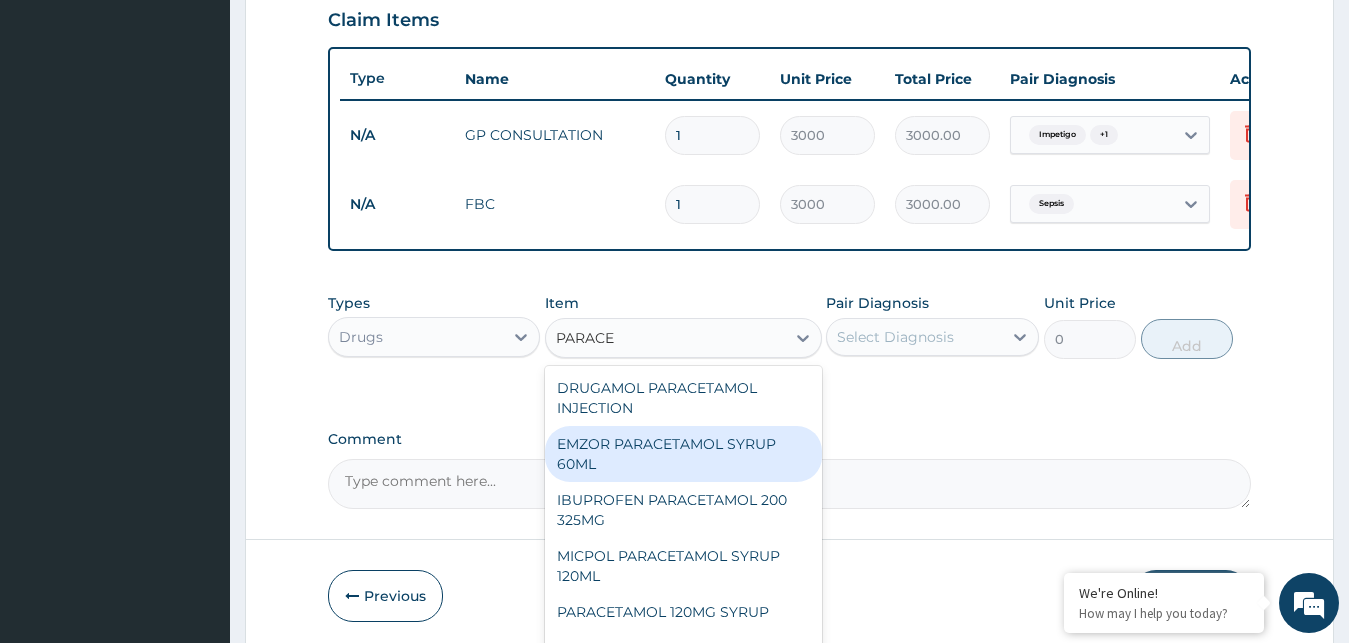type 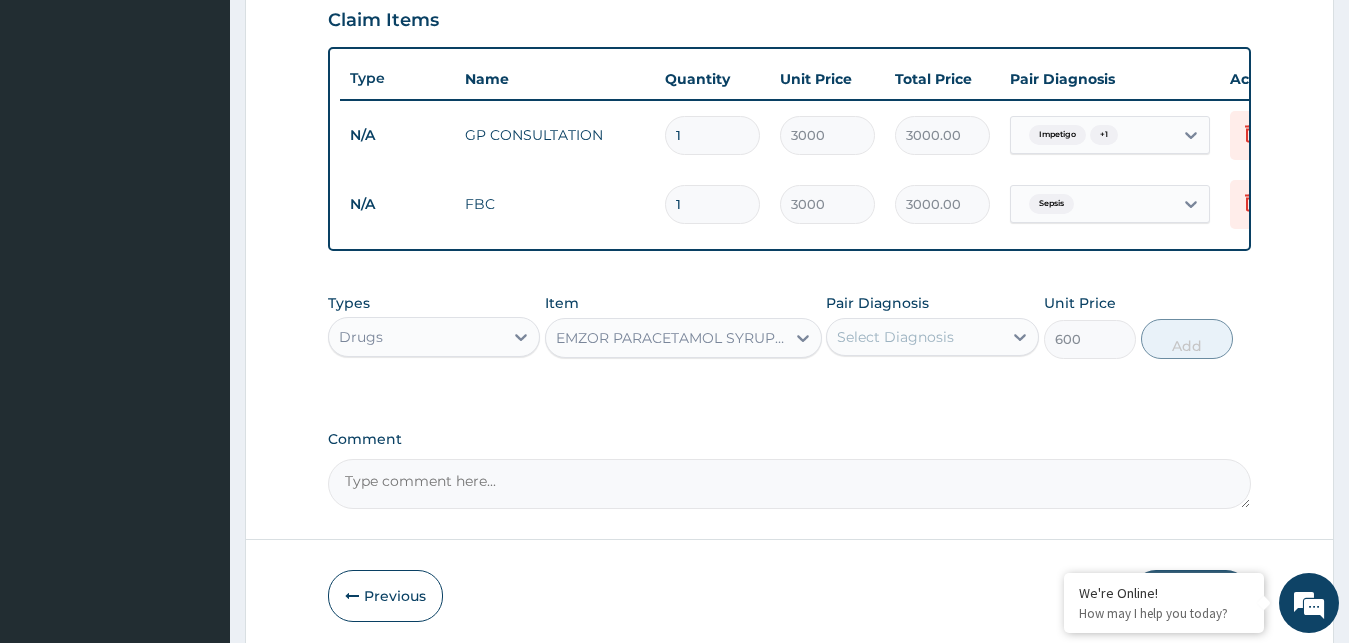 click on "Select Diagnosis" at bounding box center (895, 337) 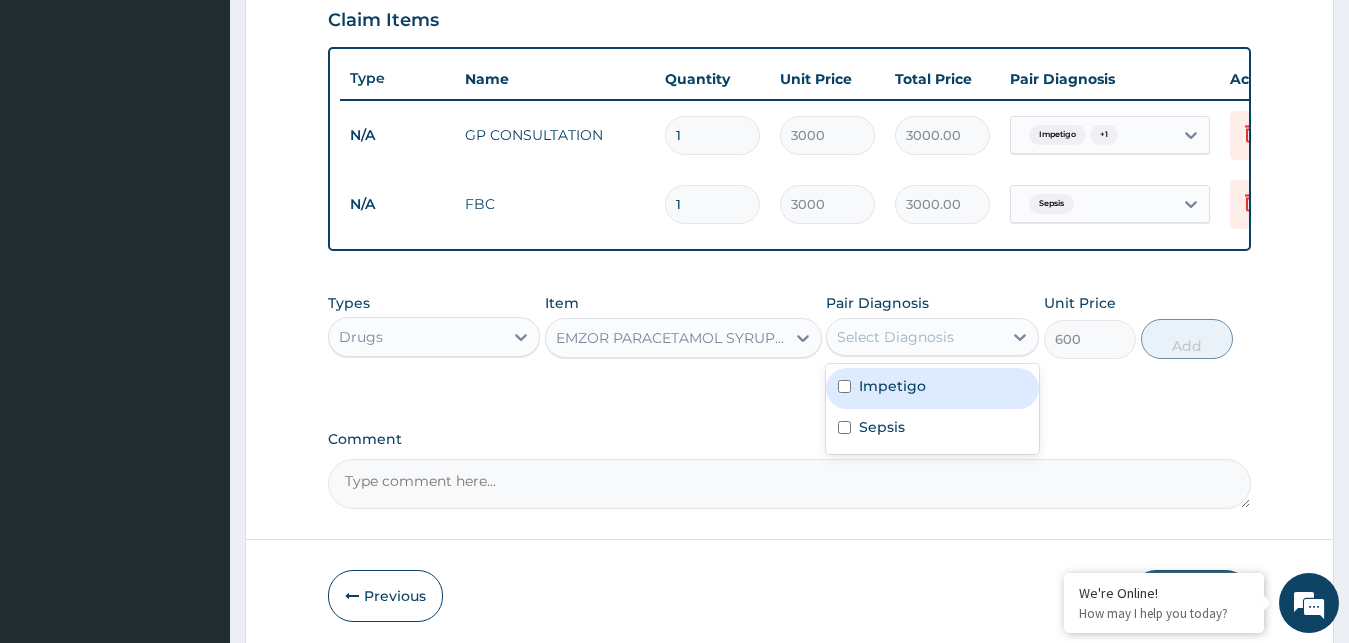 click on "Impetigo" at bounding box center (932, 388) 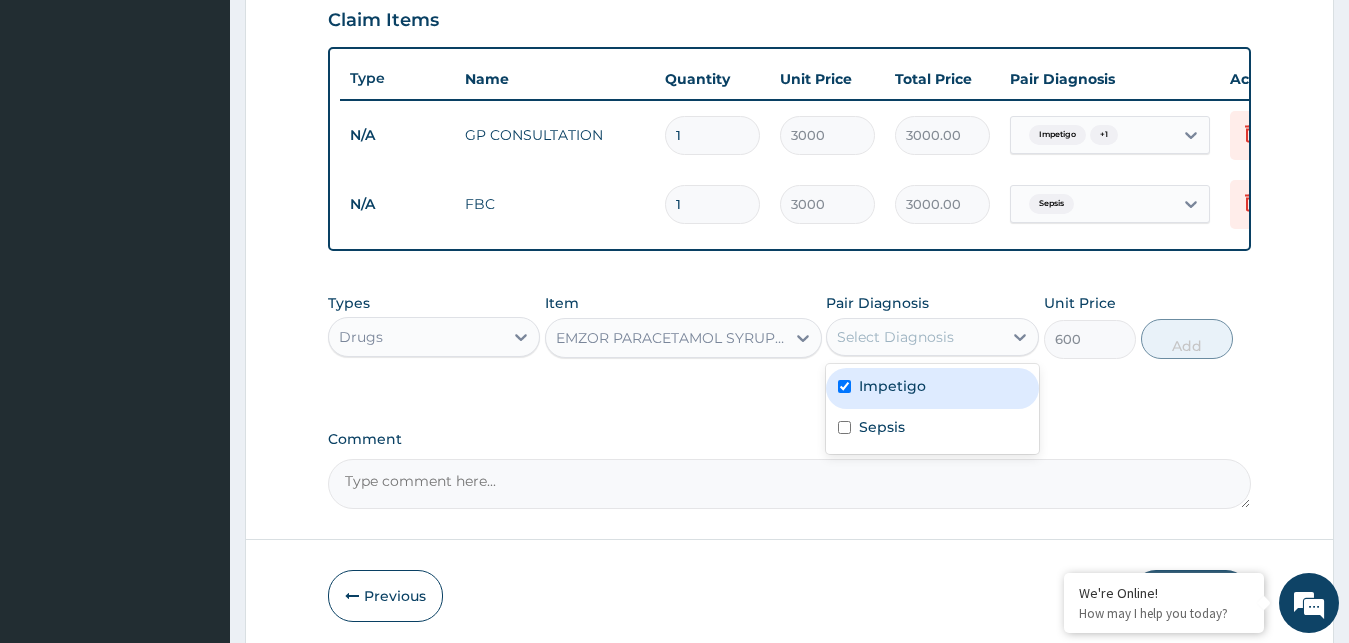 checkbox on "true" 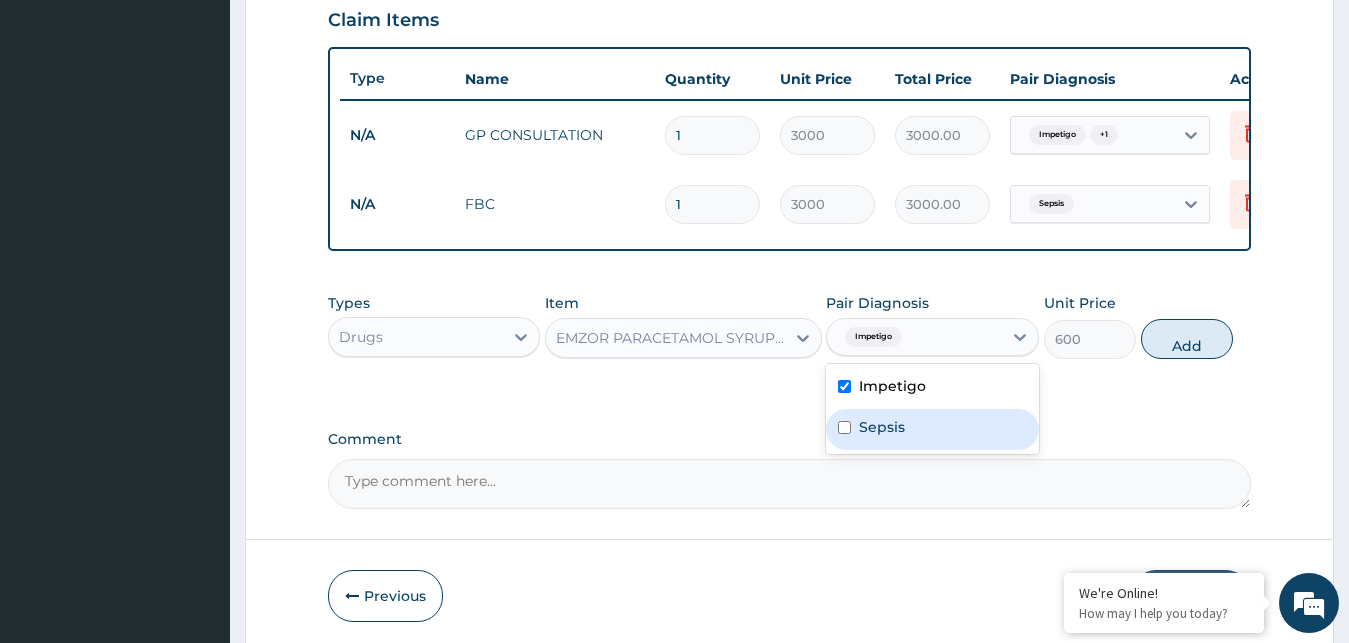 click on "Sepsis" at bounding box center [932, 429] 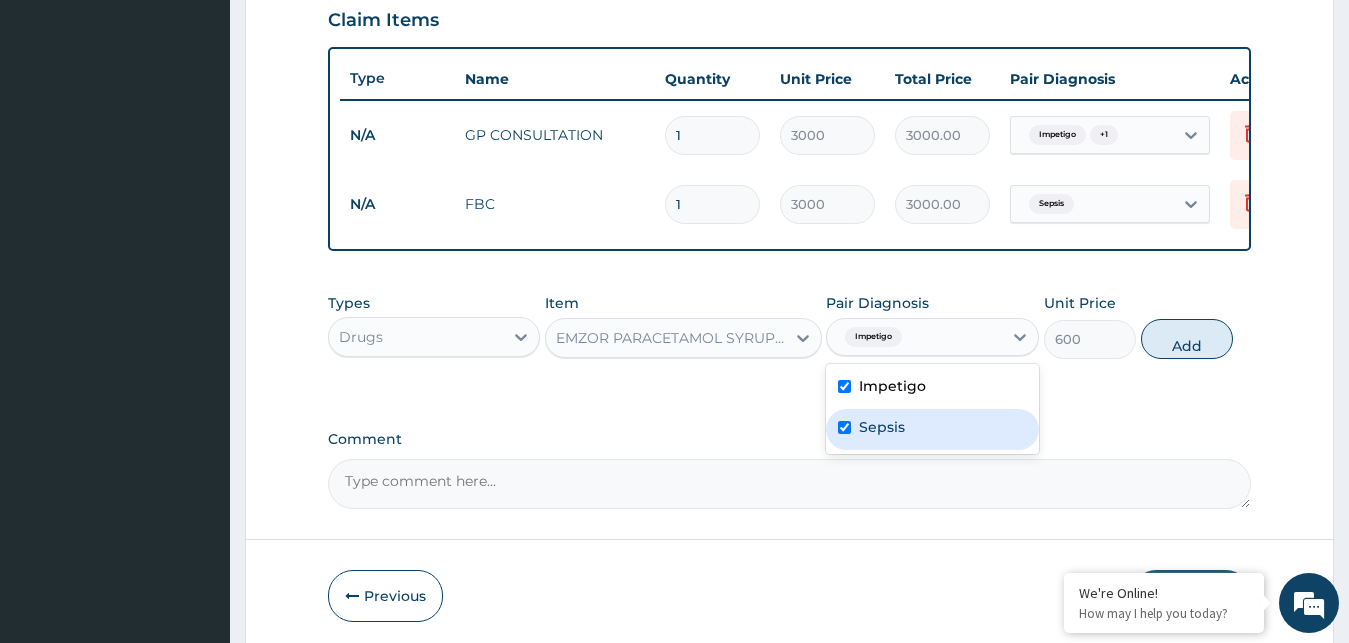 checkbox on "true" 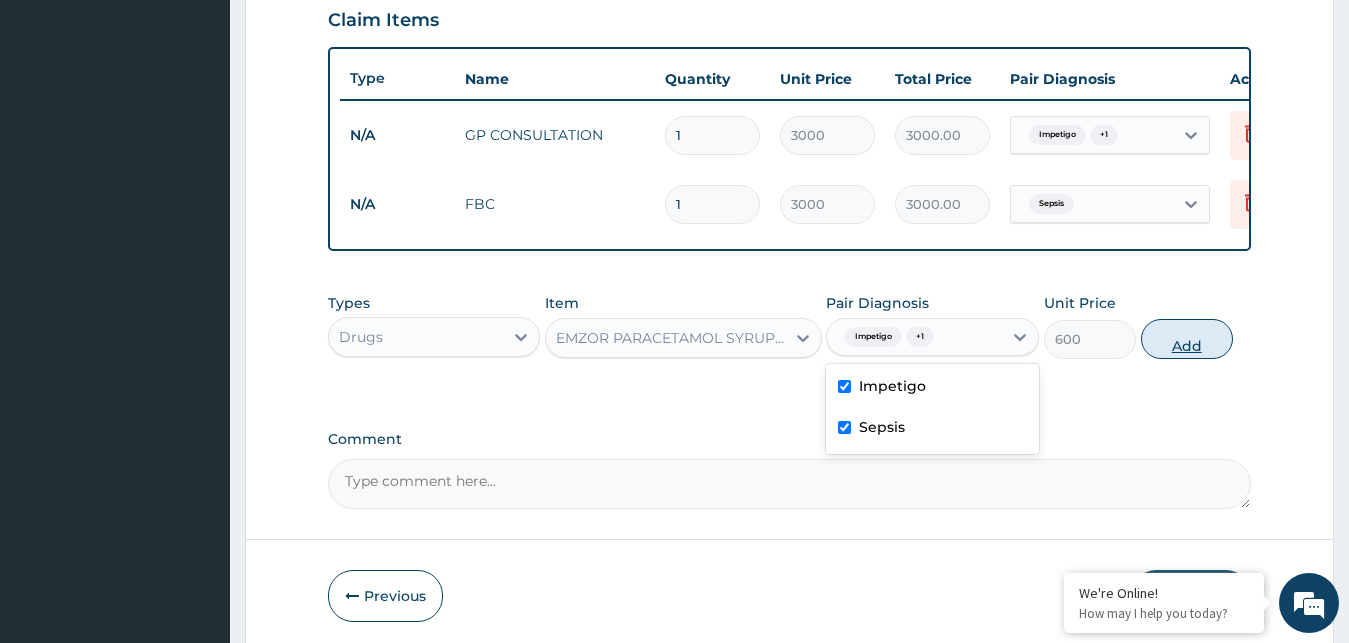 click on "Add" at bounding box center [1187, 339] 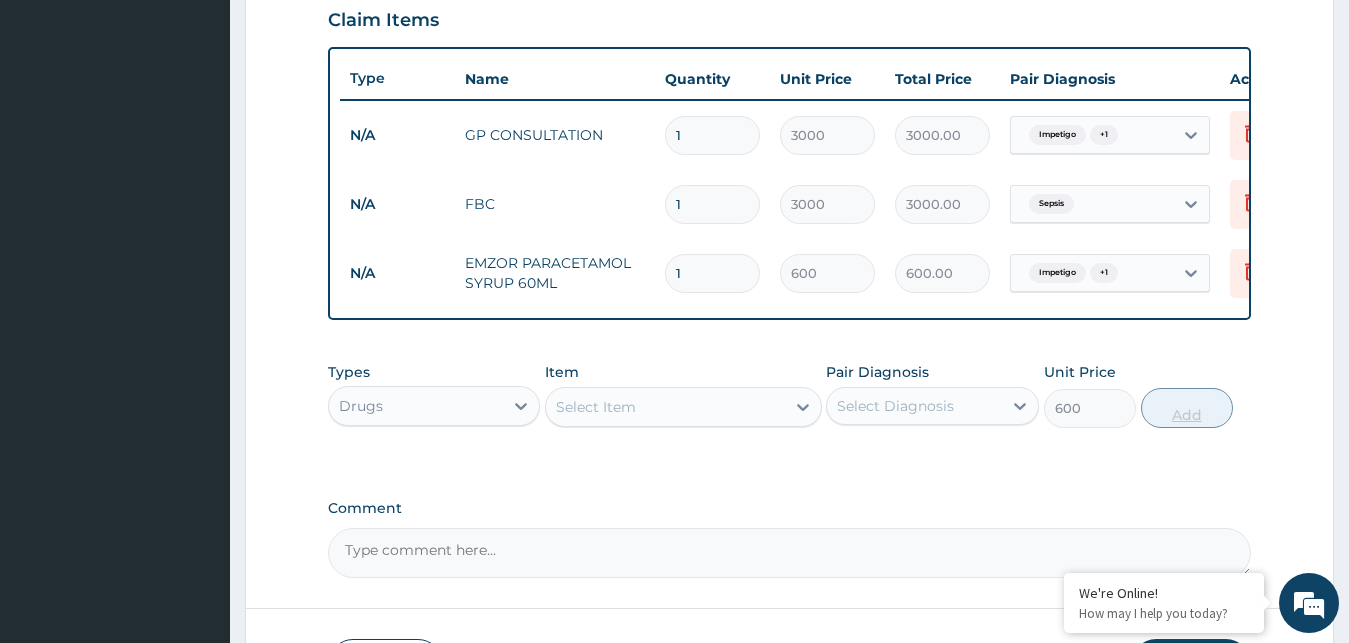 type on "0" 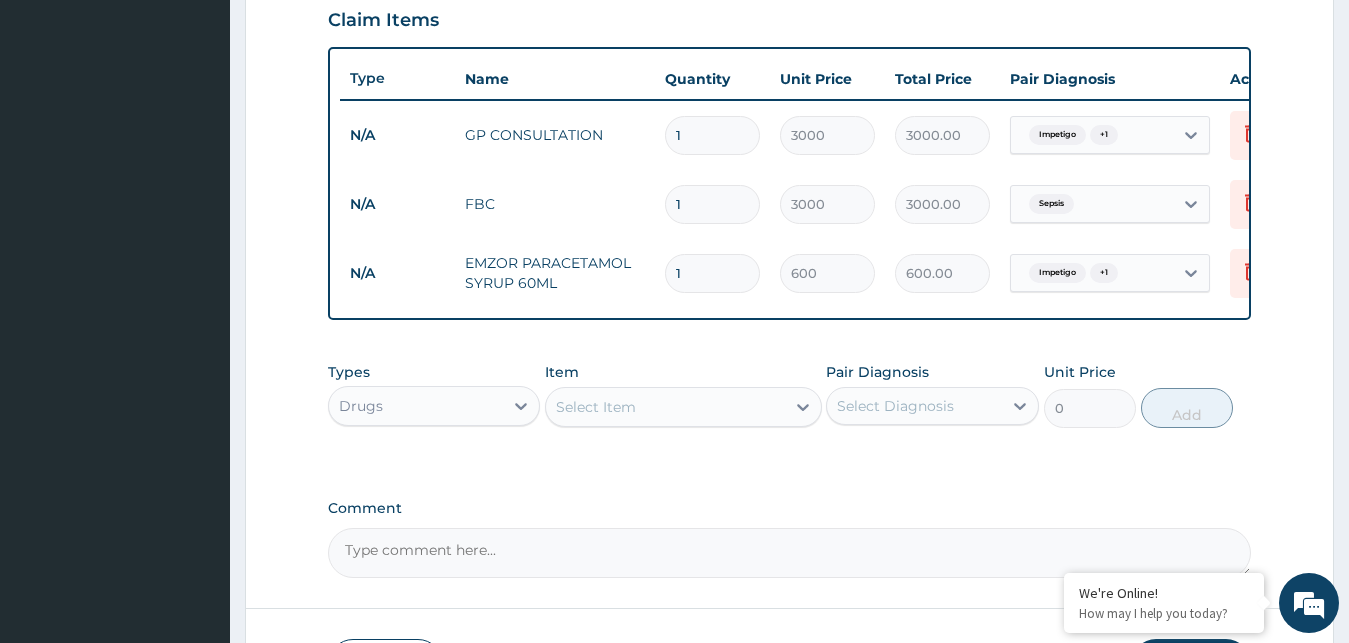 click on "Select Item" at bounding box center [596, 407] 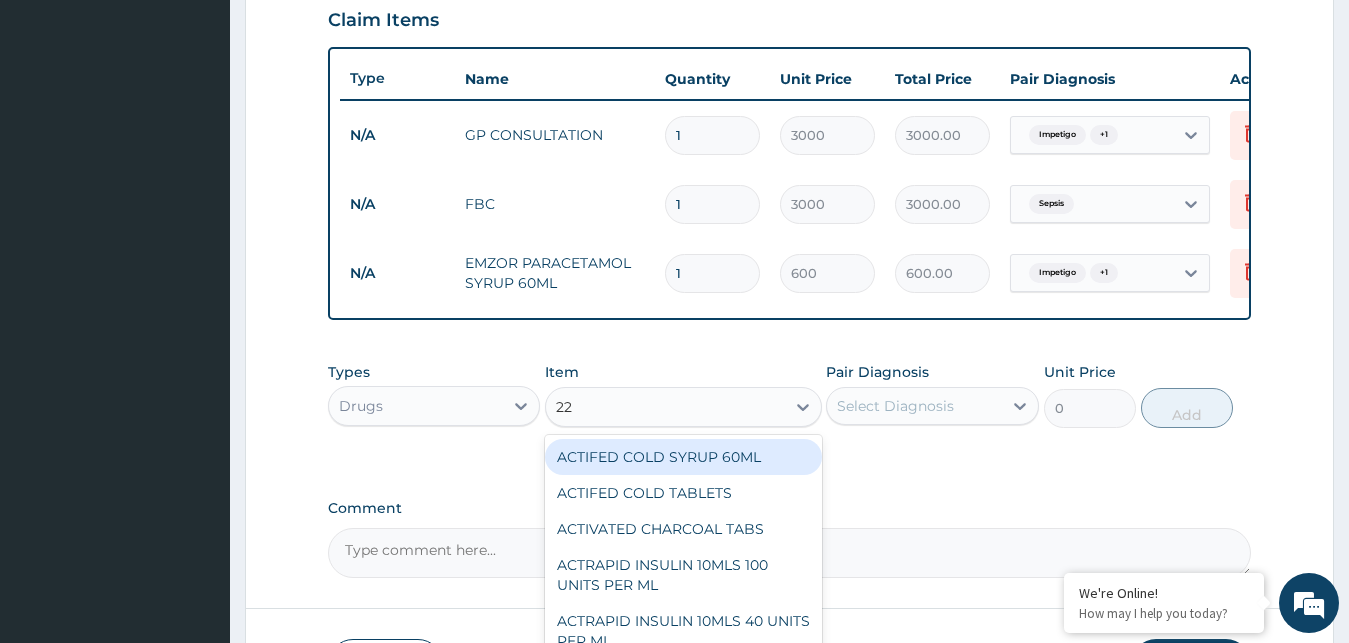 type on "228" 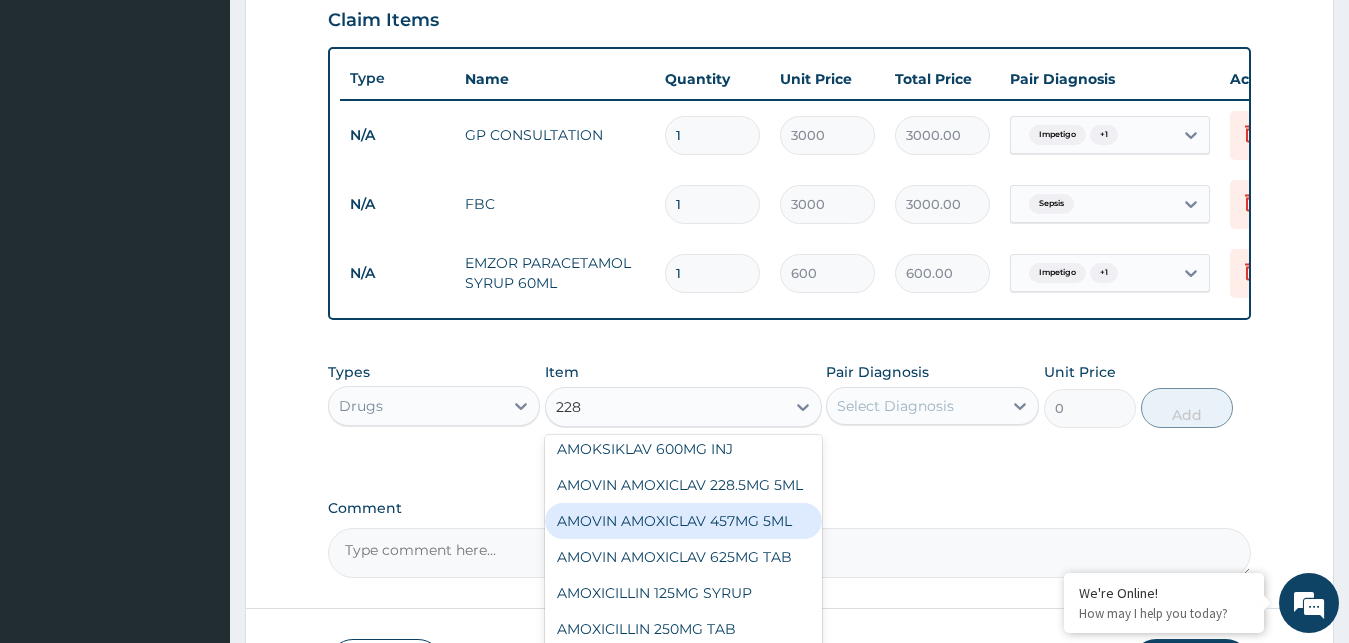 scroll, scrollTop: 108, scrollLeft: 0, axis: vertical 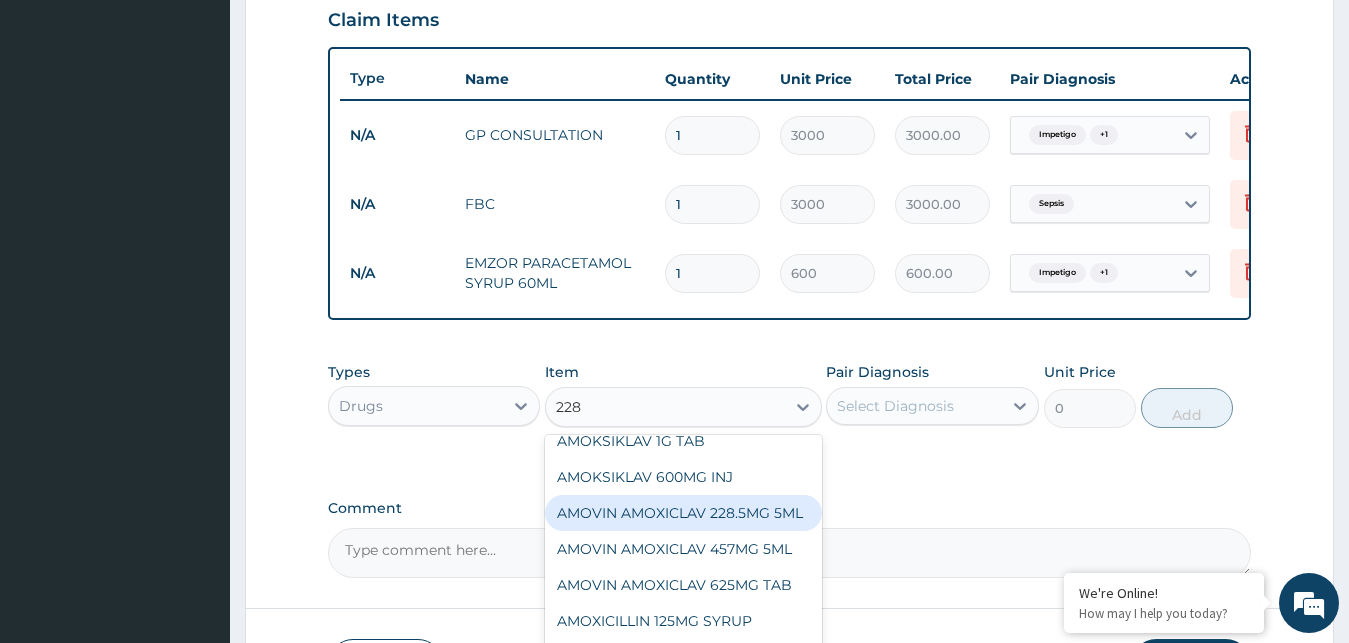 click on "AMOVIN AMOXICLAV 228.5MG 5ML" at bounding box center [683, 513] 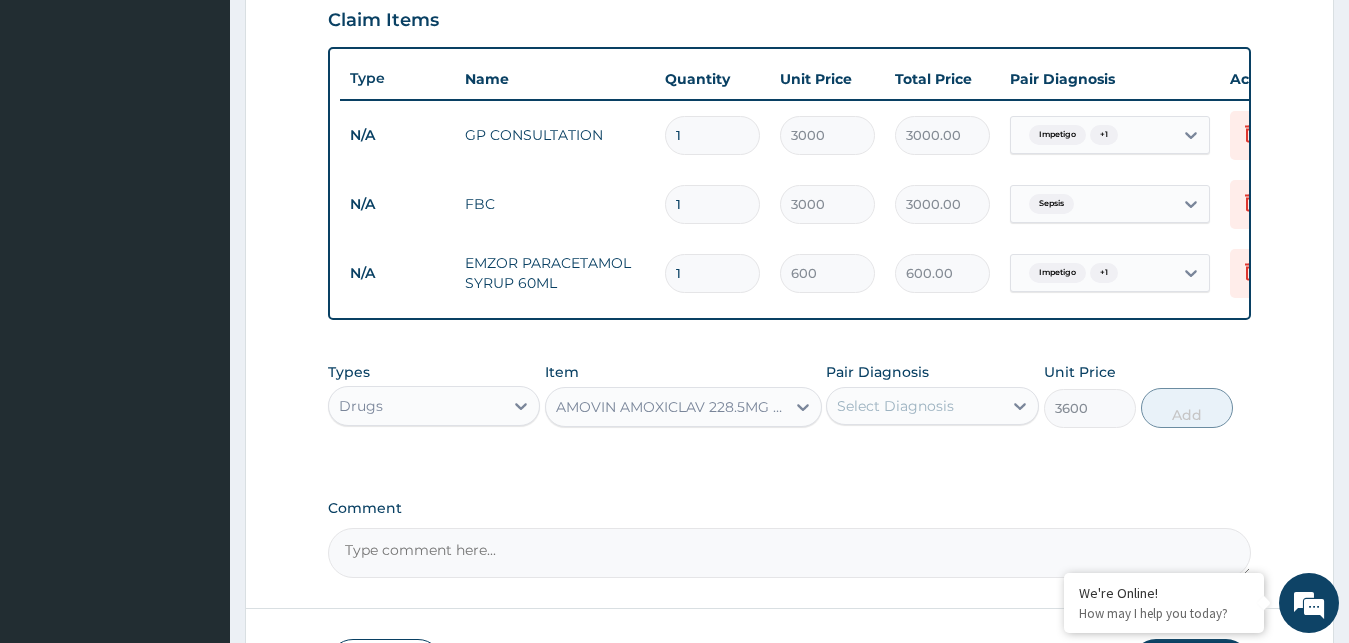click on "Select Diagnosis" at bounding box center (895, 406) 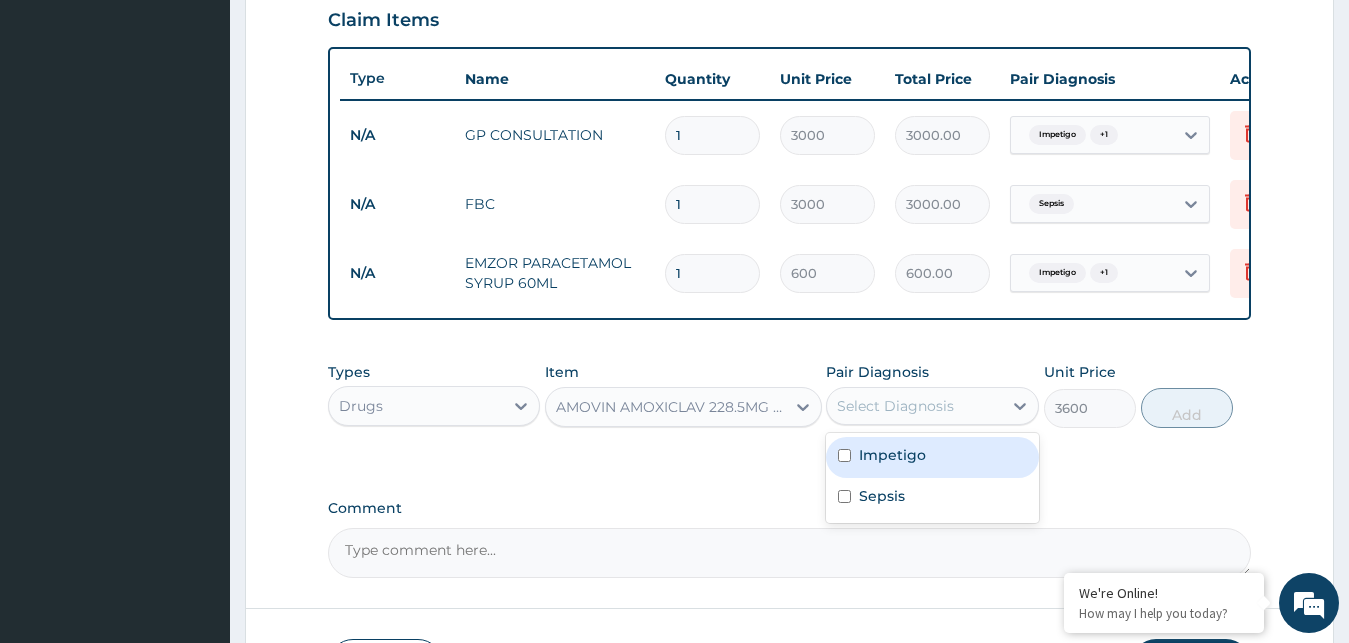 click on "Impetigo" at bounding box center [932, 457] 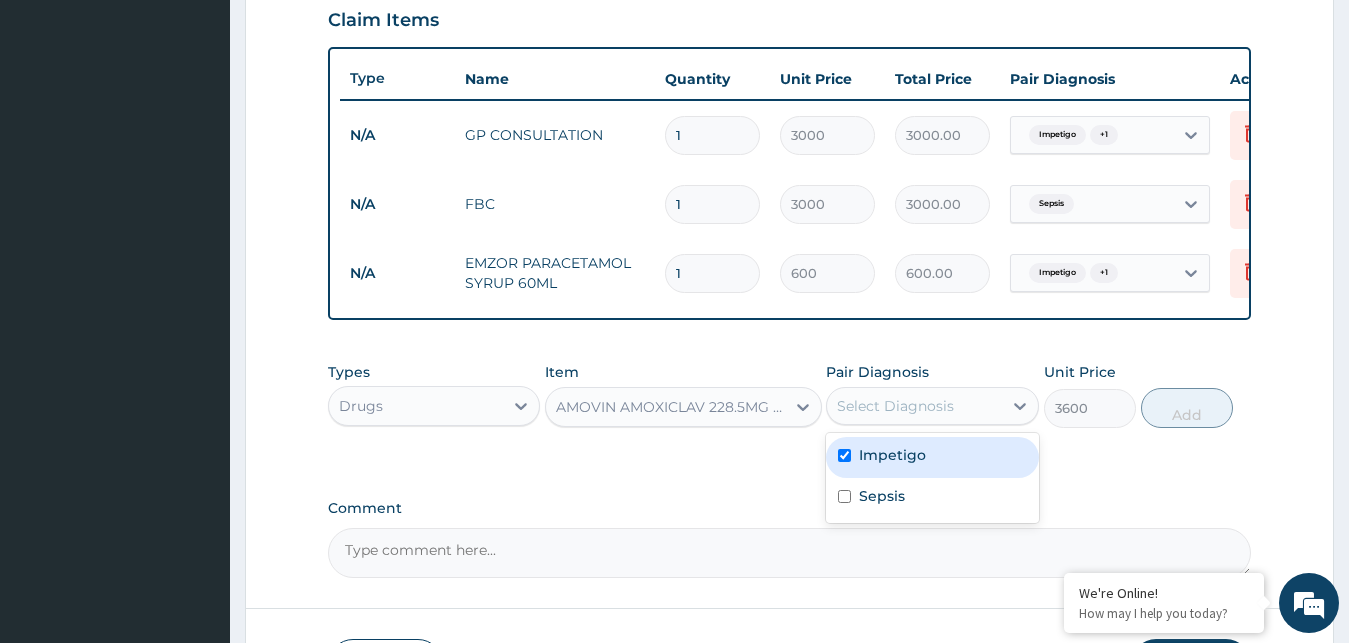 checkbox on "true" 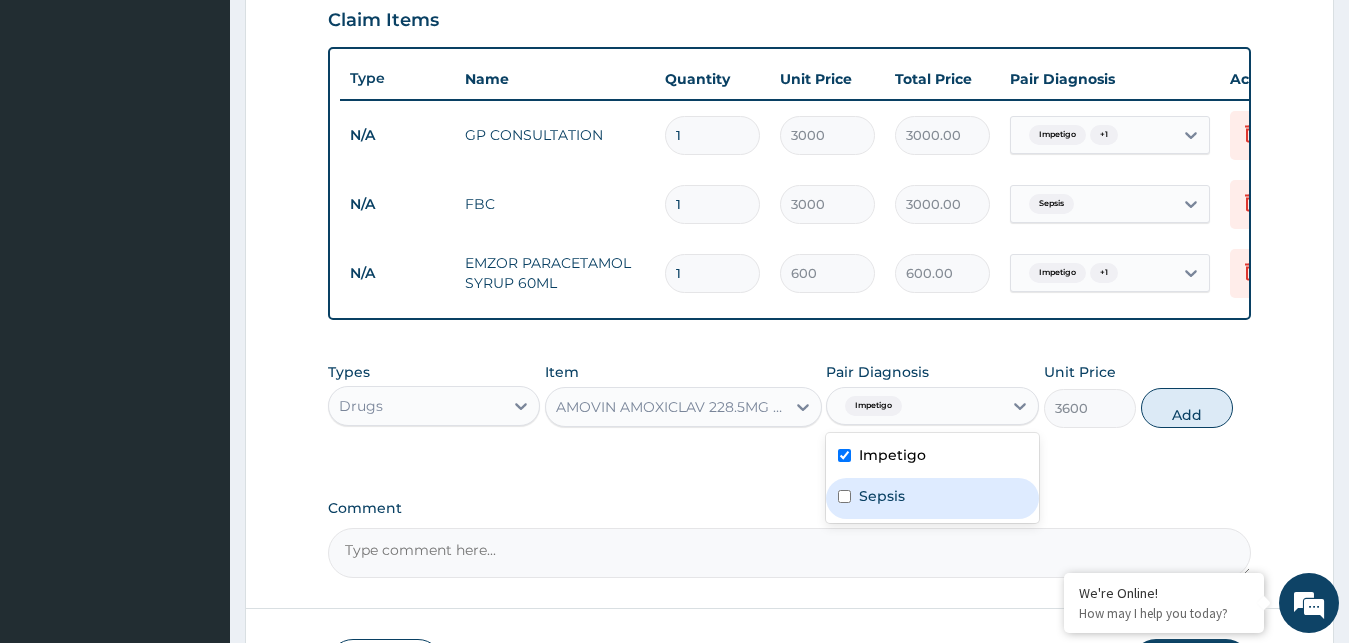 click on "Sepsis" at bounding box center (932, 498) 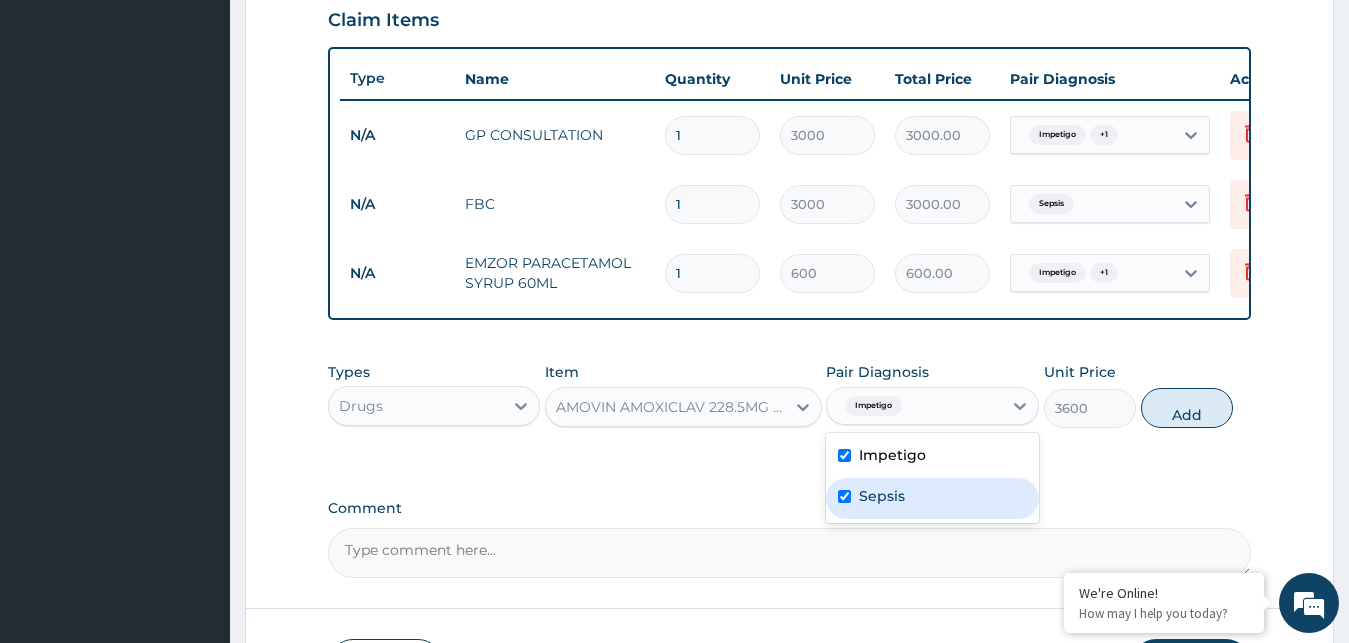 checkbox on "true" 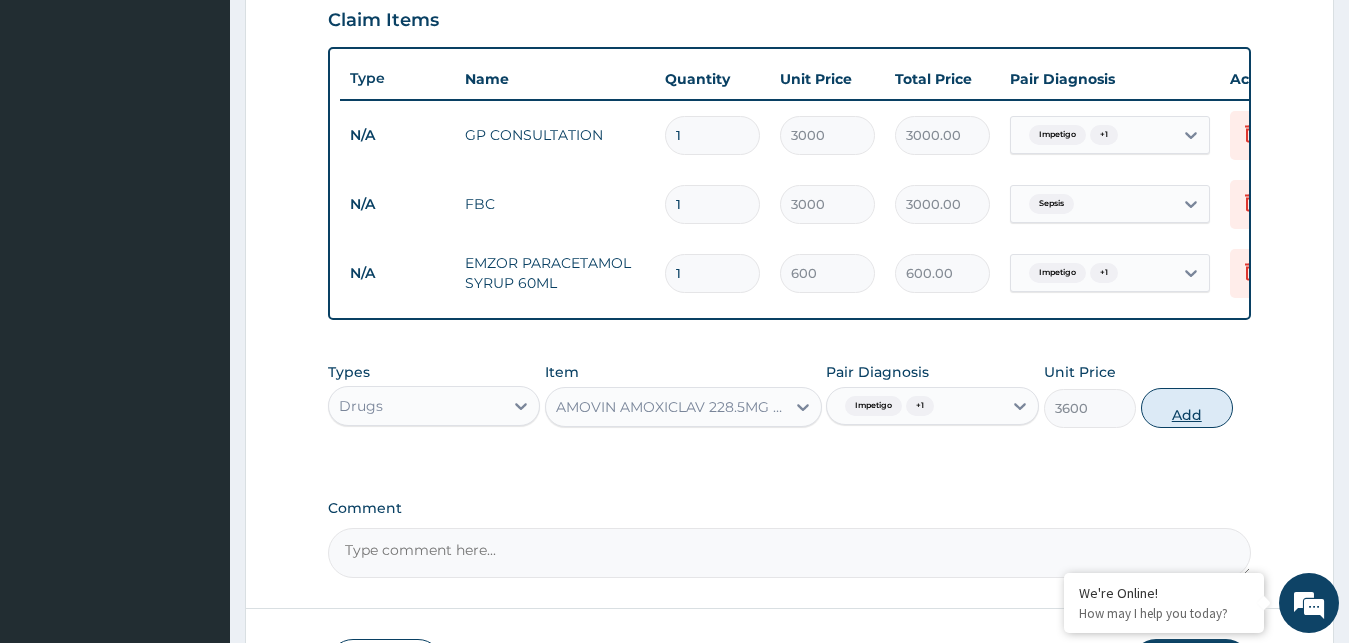 click on "Add" at bounding box center (1187, 408) 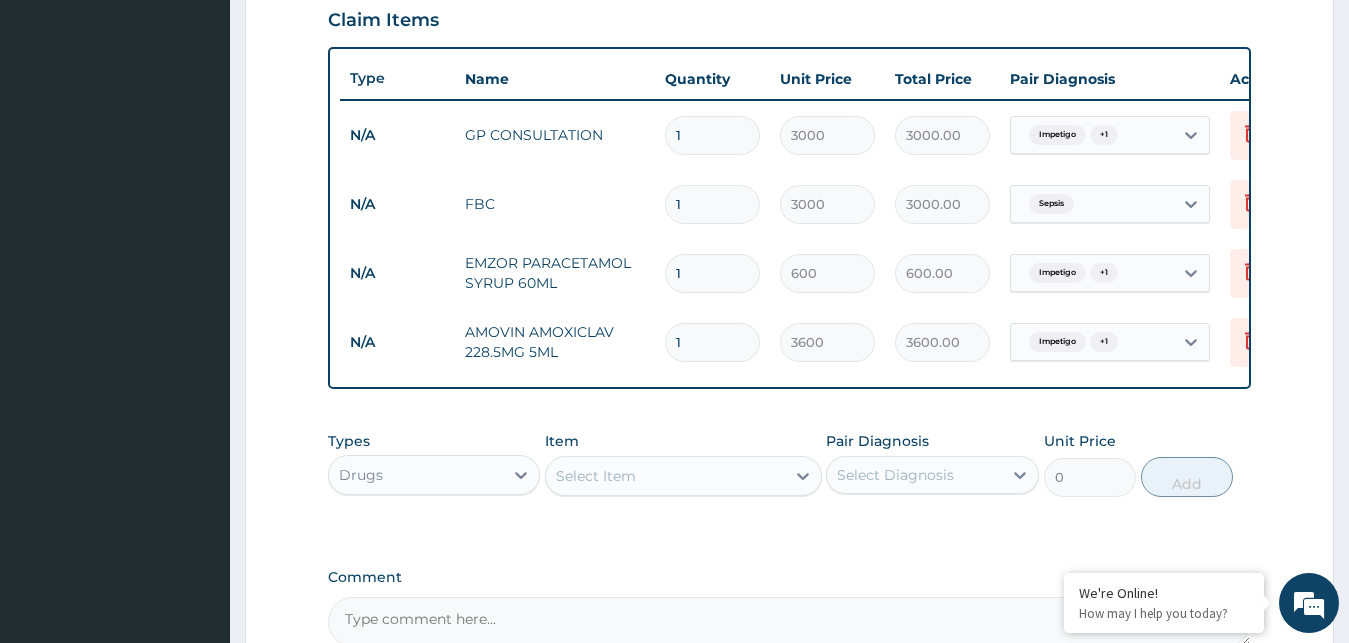 click on "Select Item" at bounding box center (665, 476) 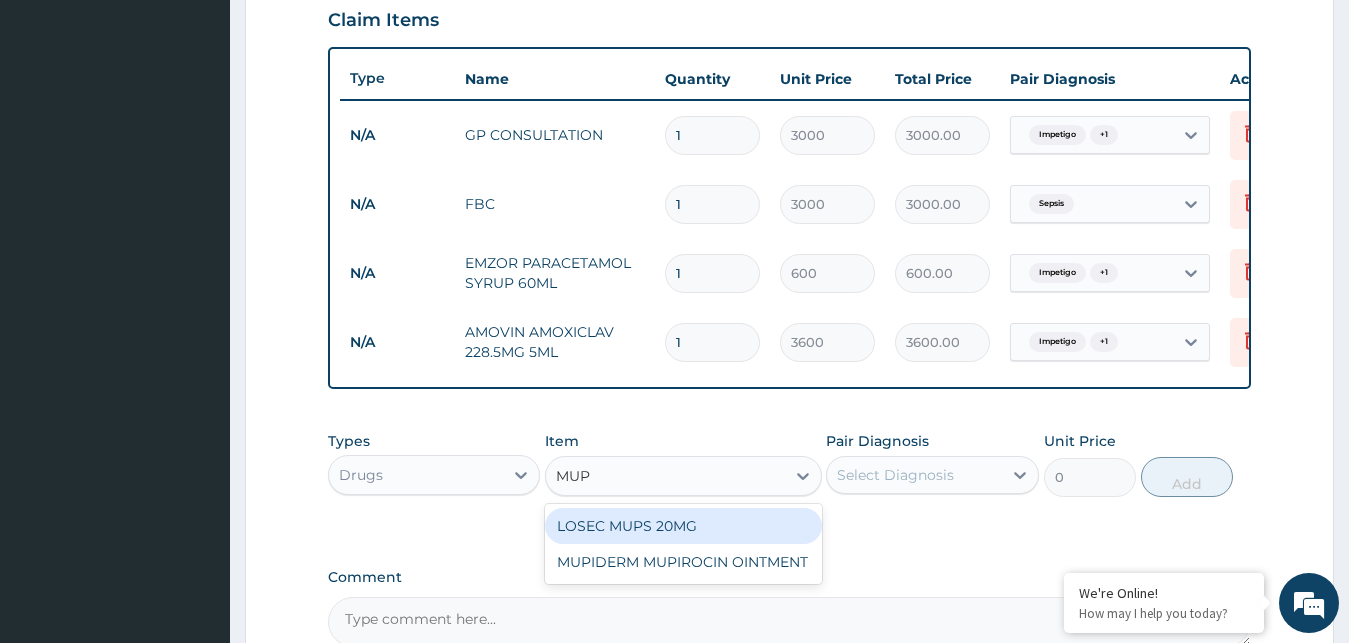 type on "MUPI" 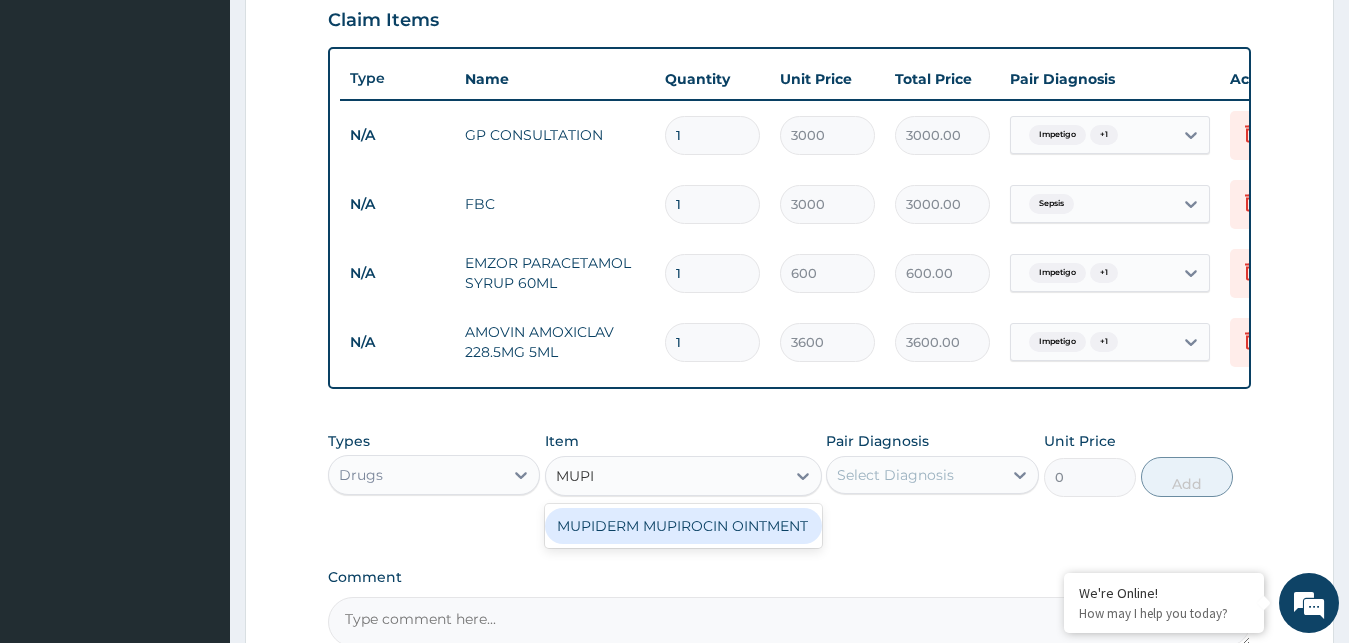 click on "MUPIDERM MUPIROCIN OINTMENT" at bounding box center (683, 526) 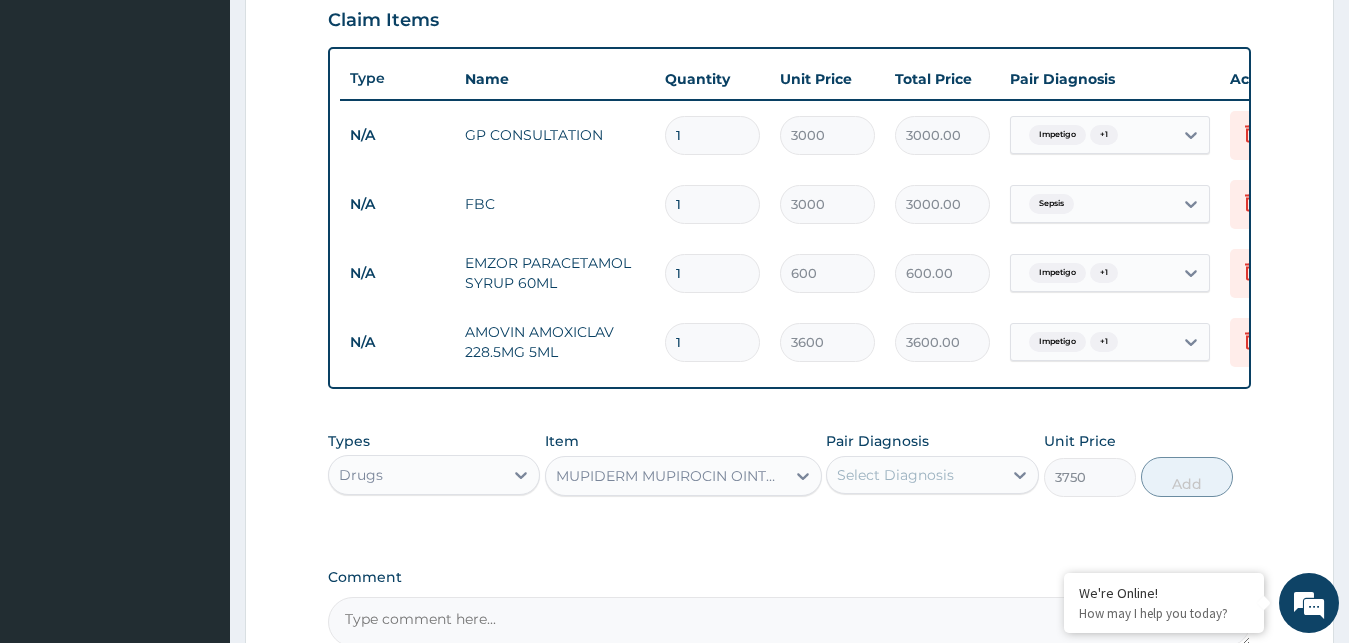 click on "Select Diagnosis" at bounding box center [895, 475] 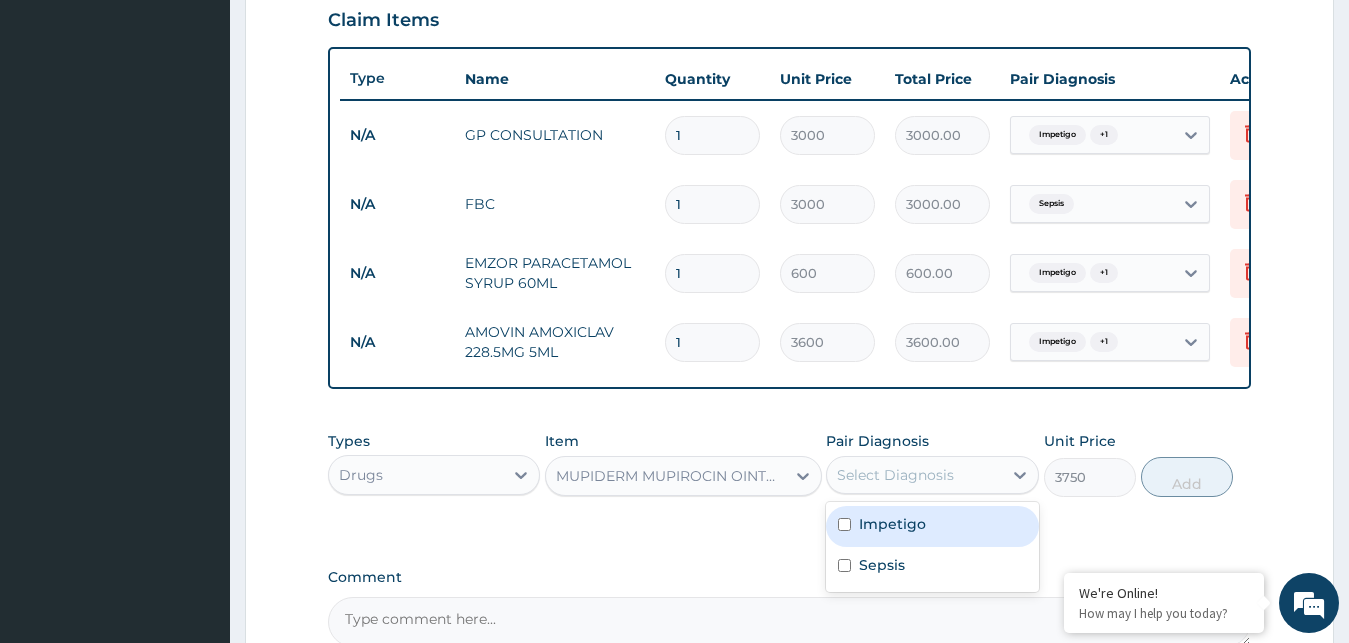 click on "Impetigo" at bounding box center [892, 524] 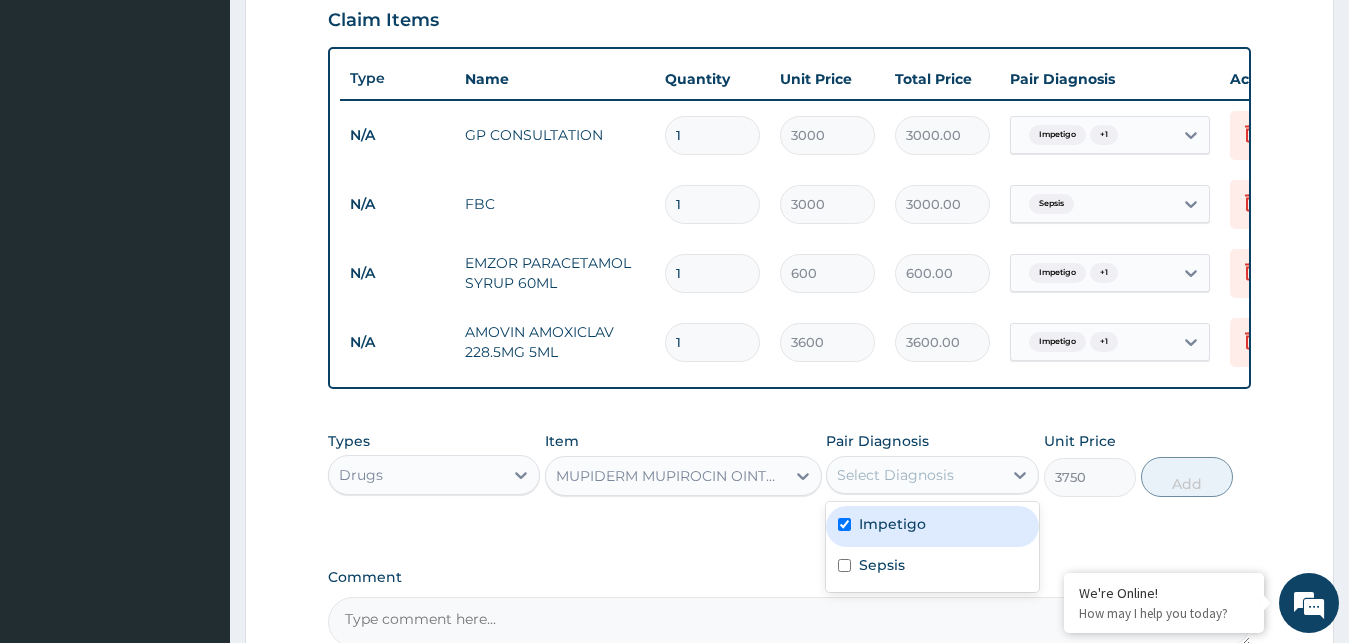 checkbox on "true" 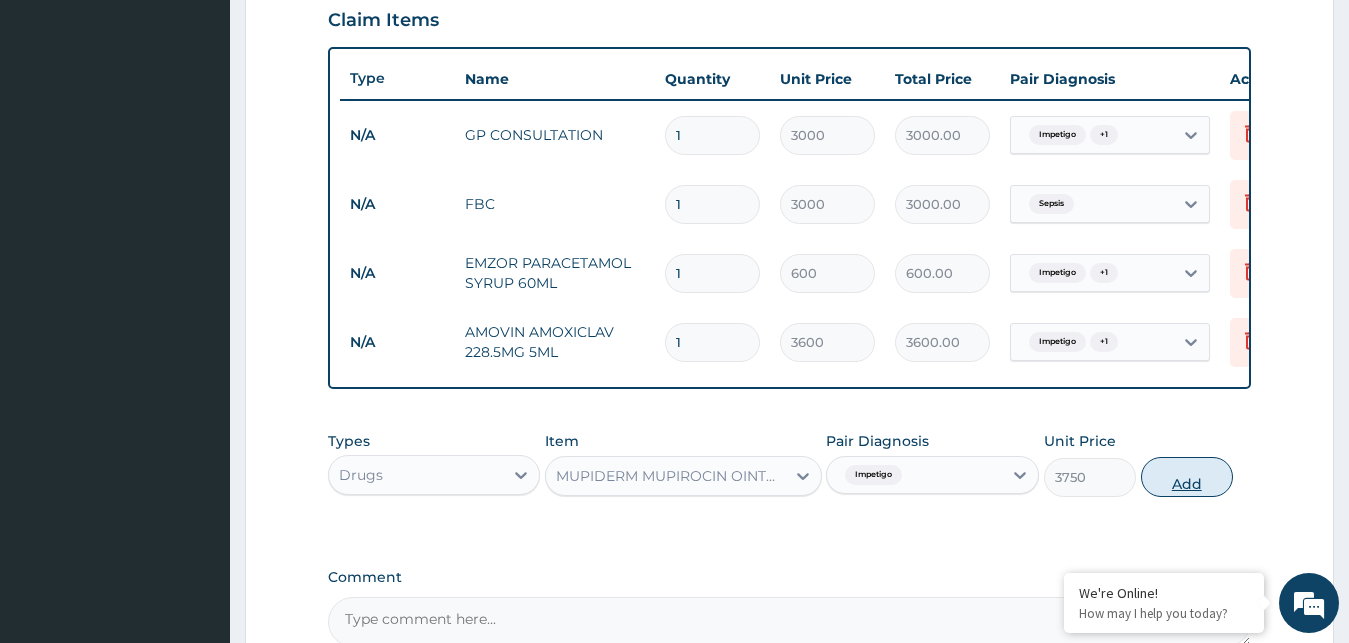 click on "Add" at bounding box center (1187, 477) 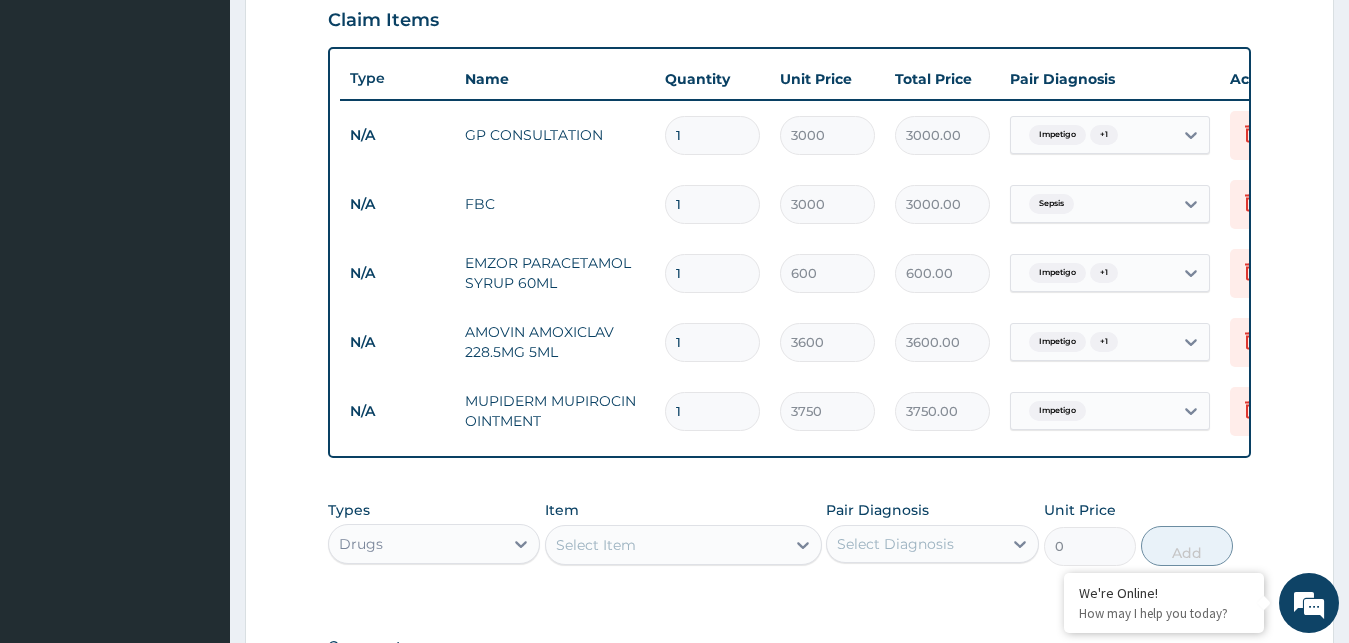 click on "Select Item" at bounding box center [665, 545] 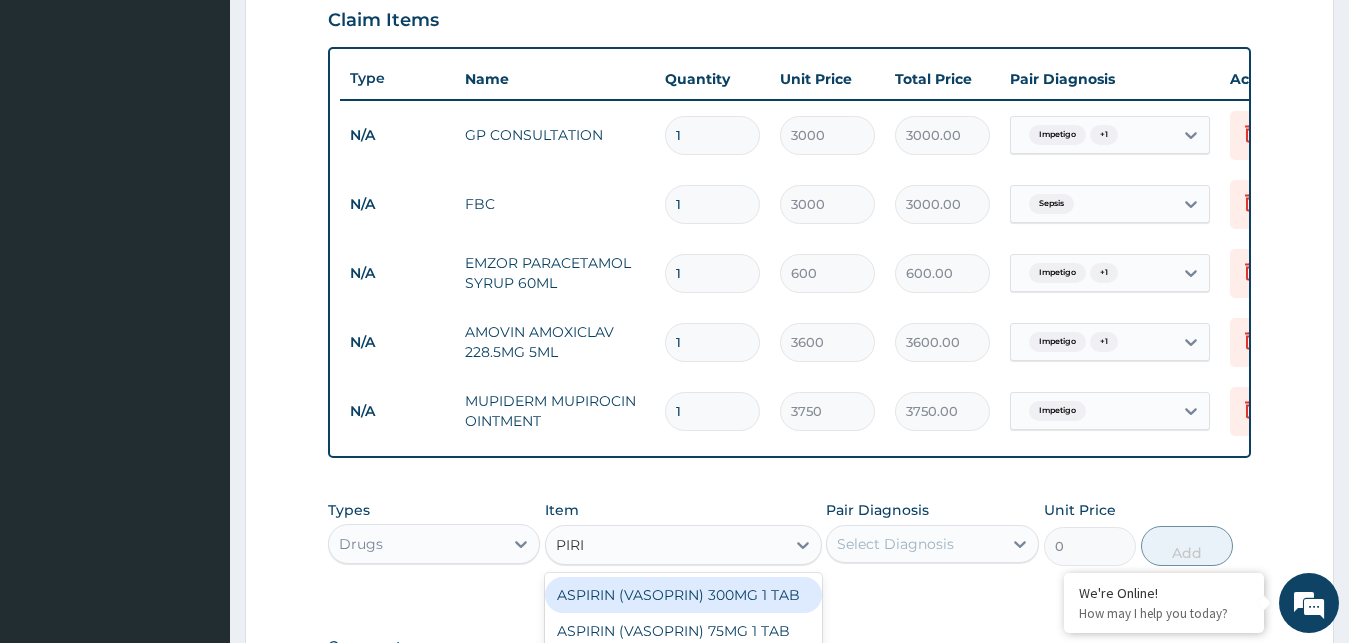 type on "PIRIT" 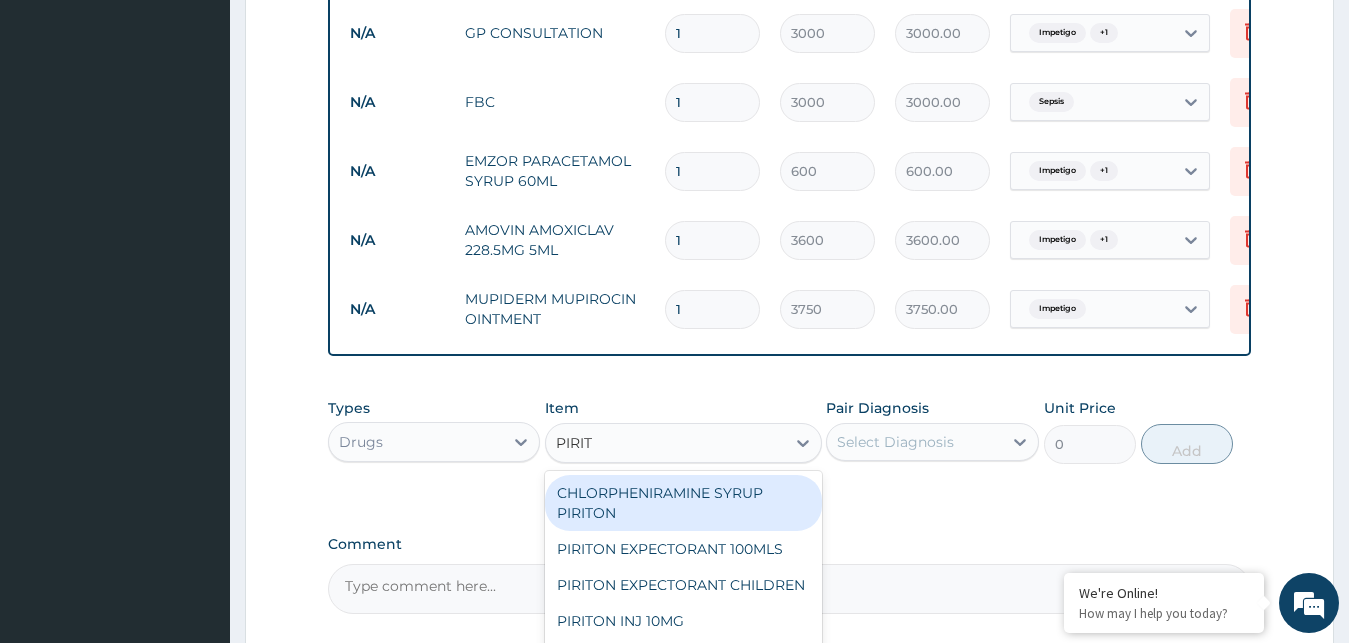 scroll, scrollTop: 901, scrollLeft: 0, axis: vertical 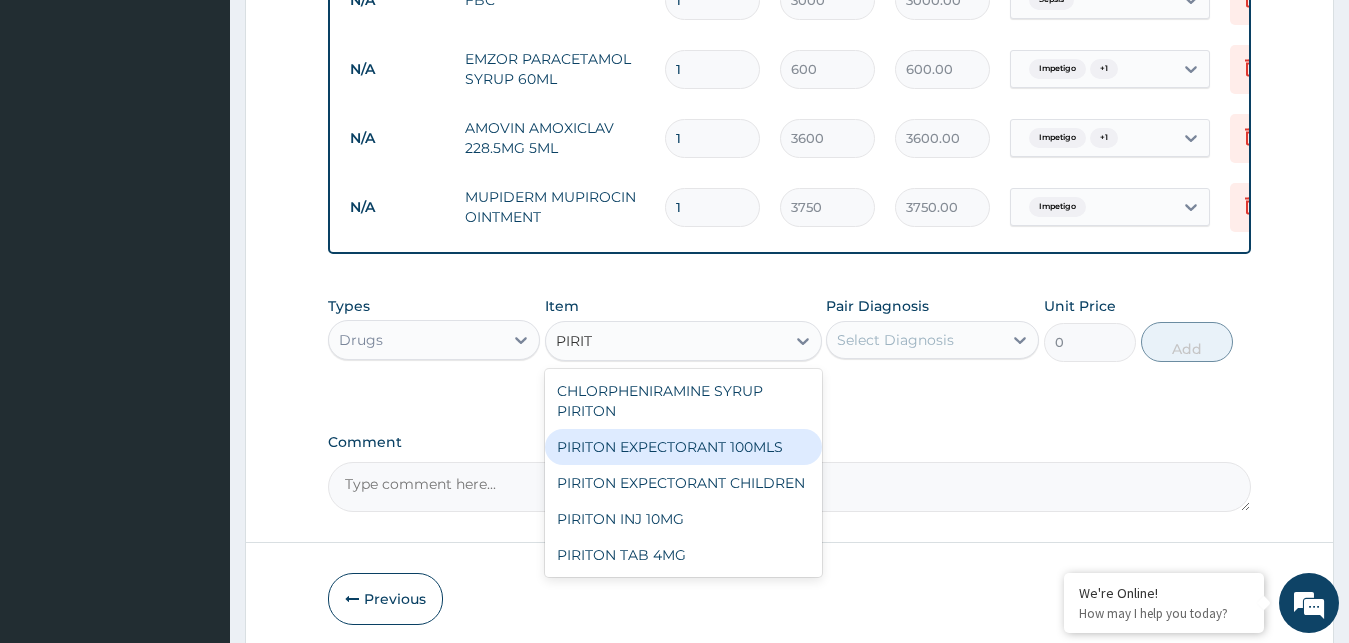 click on "PIRITON EXPECTORANT 100MLS" at bounding box center [683, 447] 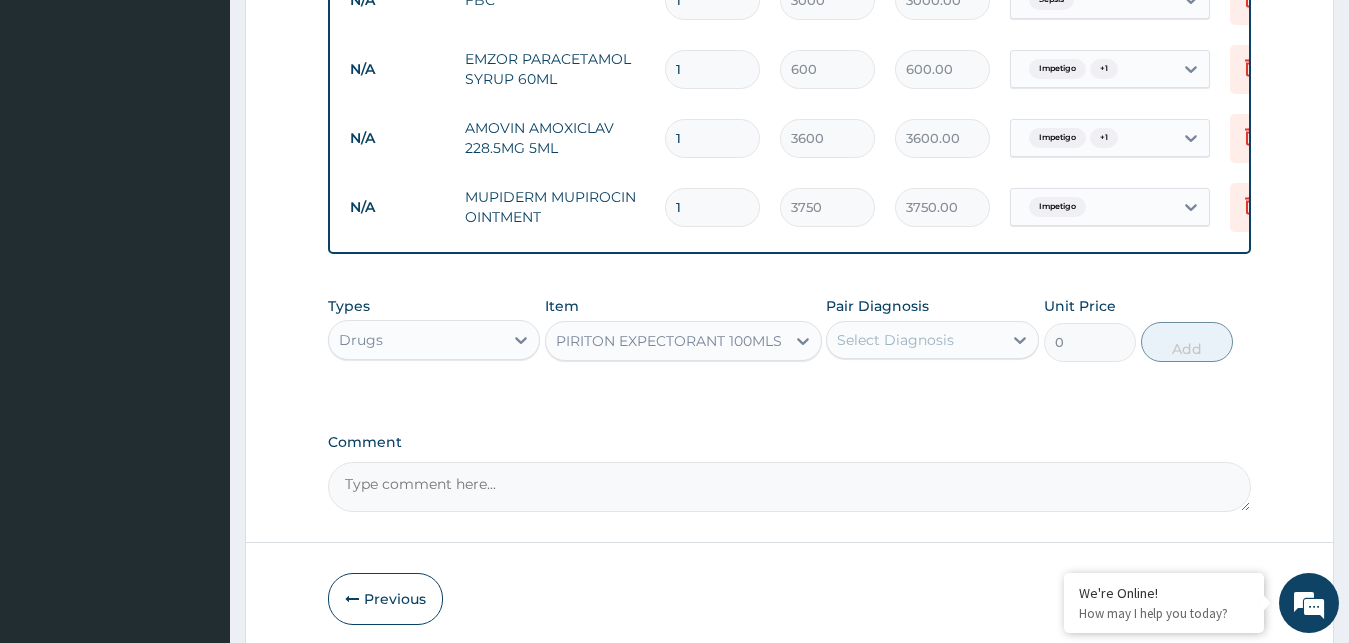 type 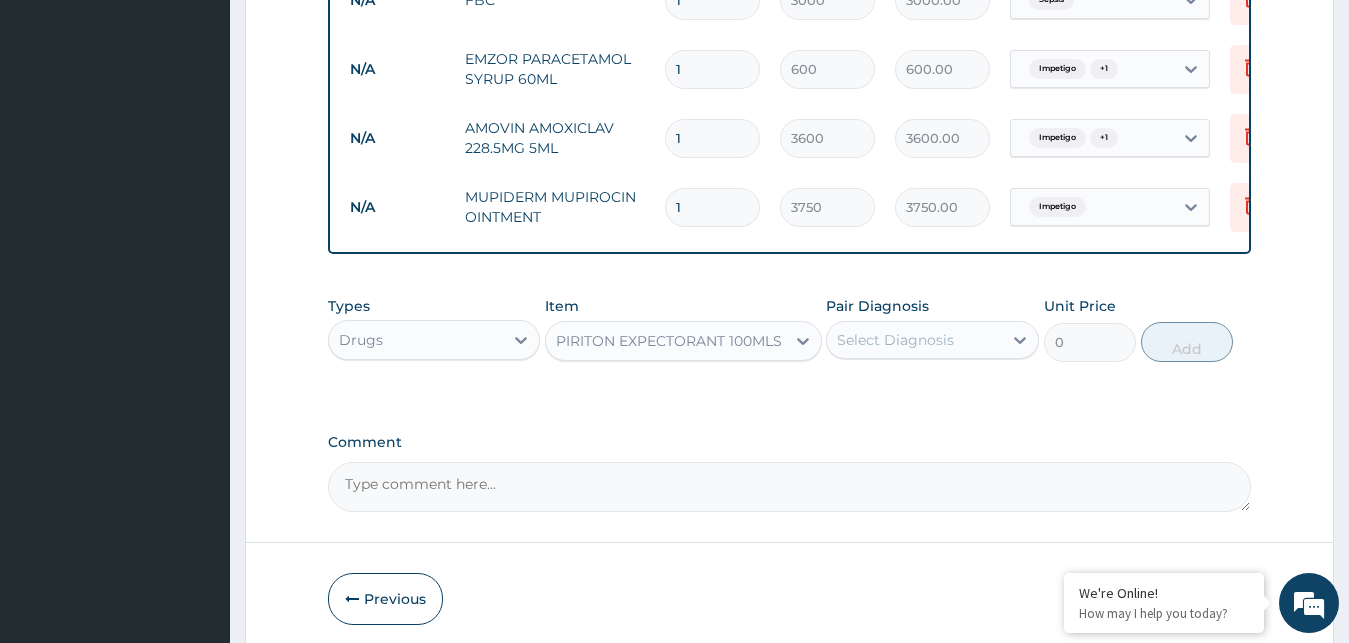 type on "1700" 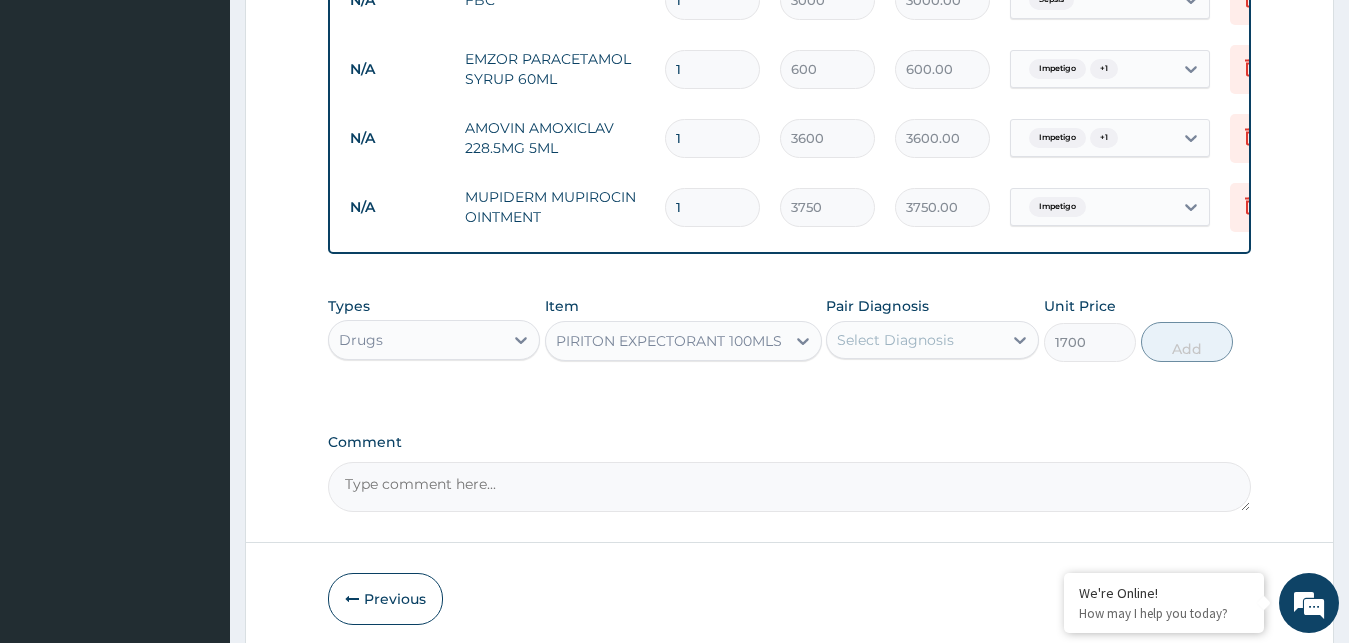 click on "Select Diagnosis" at bounding box center (895, 340) 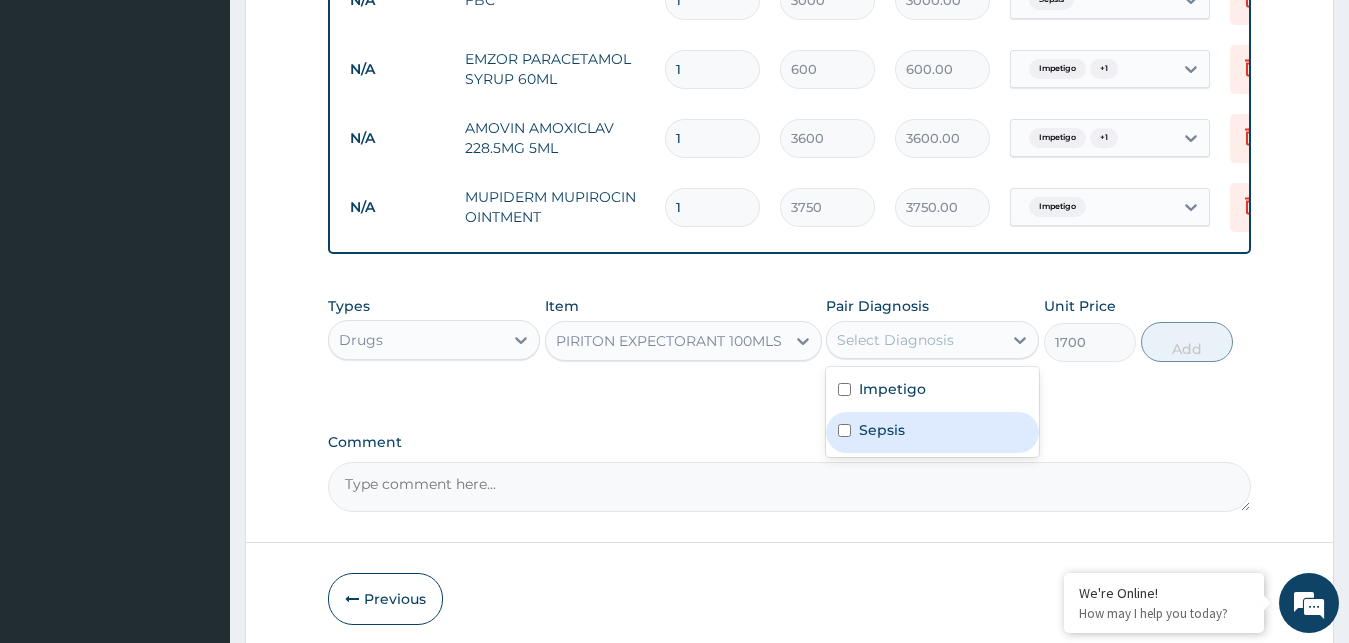 click on "Sepsis" at bounding box center [882, 430] 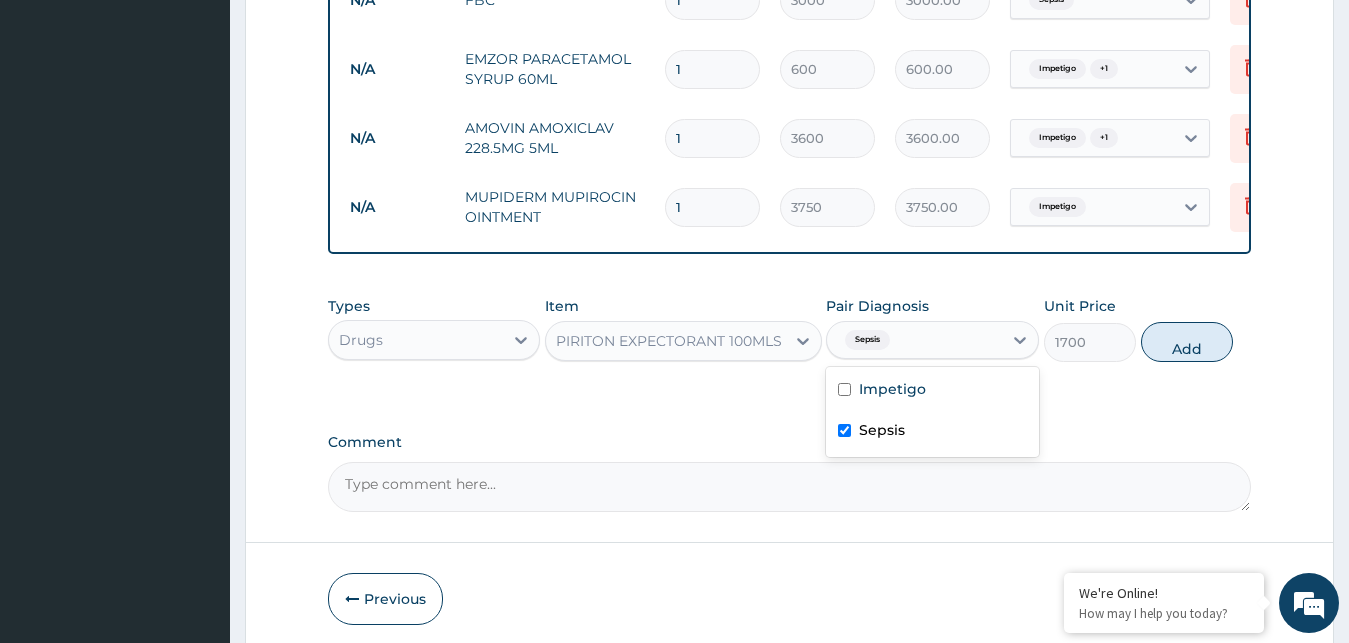 click on "Sepsis" at bounding box center (882, 430) 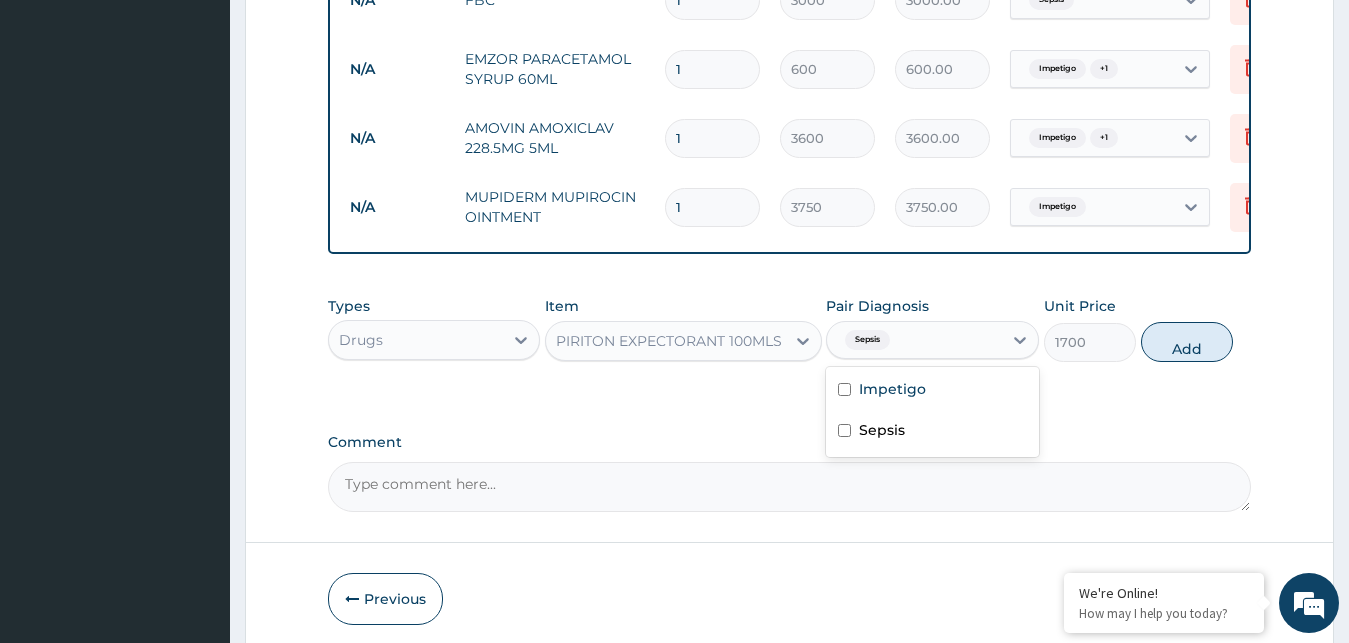 checkbox on "false" 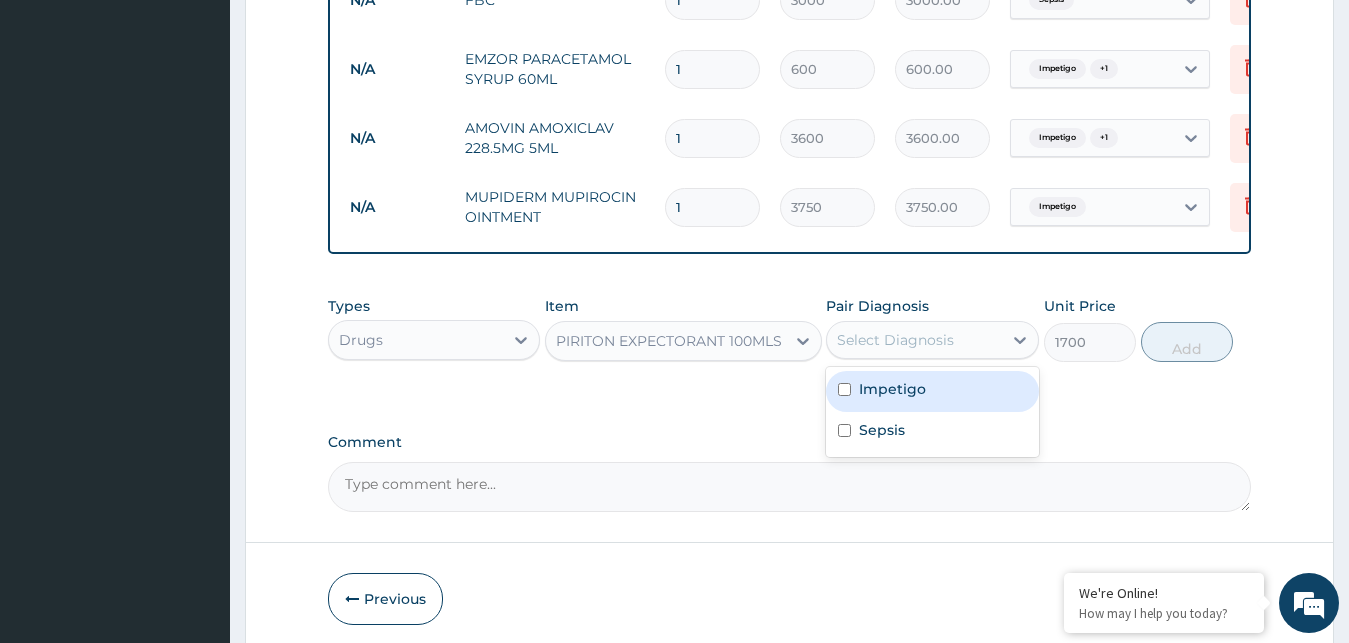click on "Impetigo" at bounding box center [892, 389] 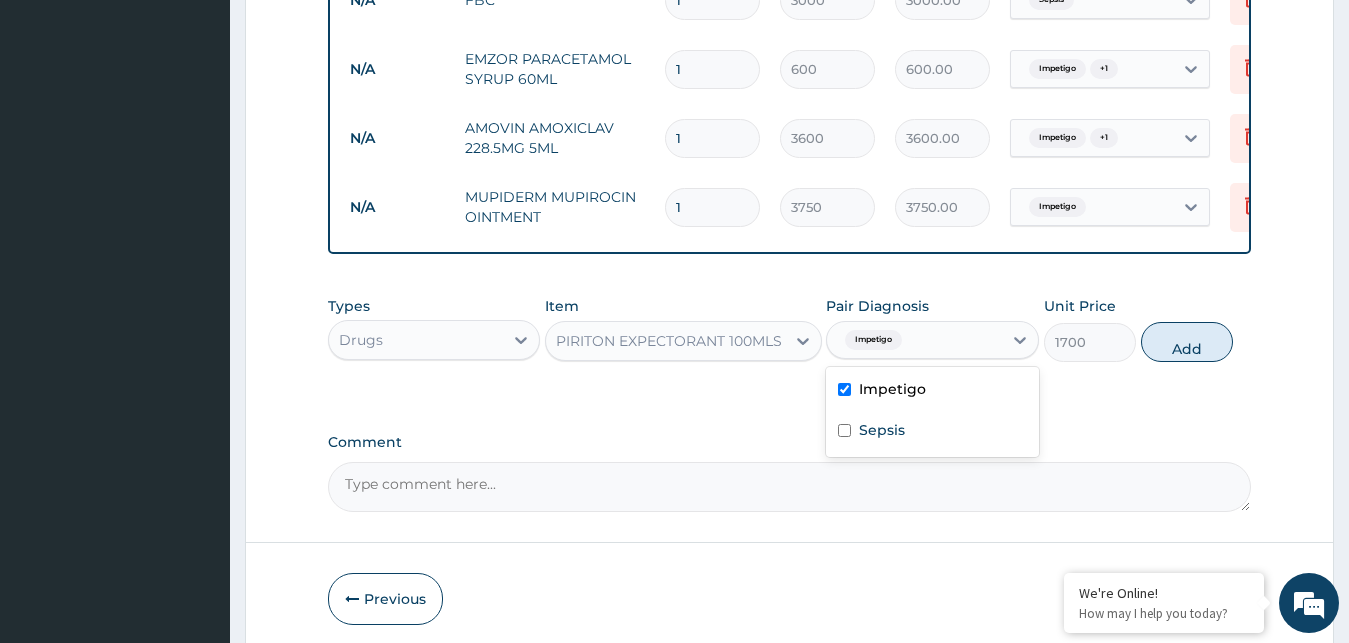 checkbox on "true" 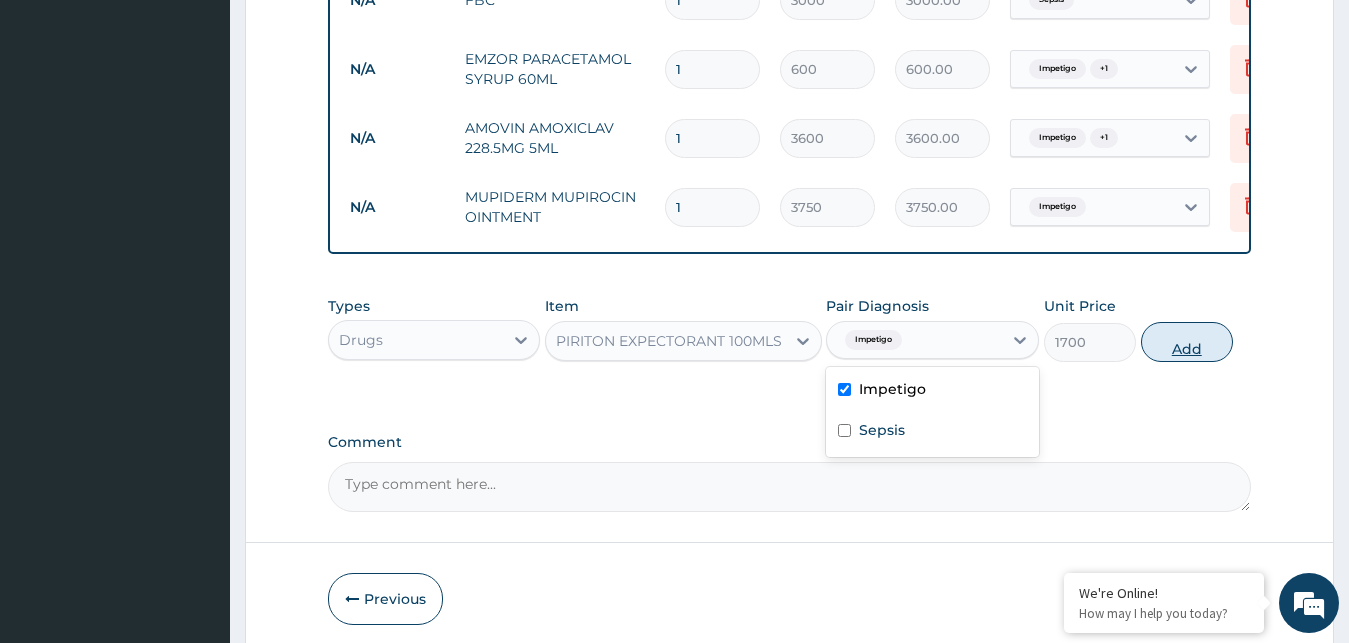 click on "Add" at bounding box center [1187, 342] 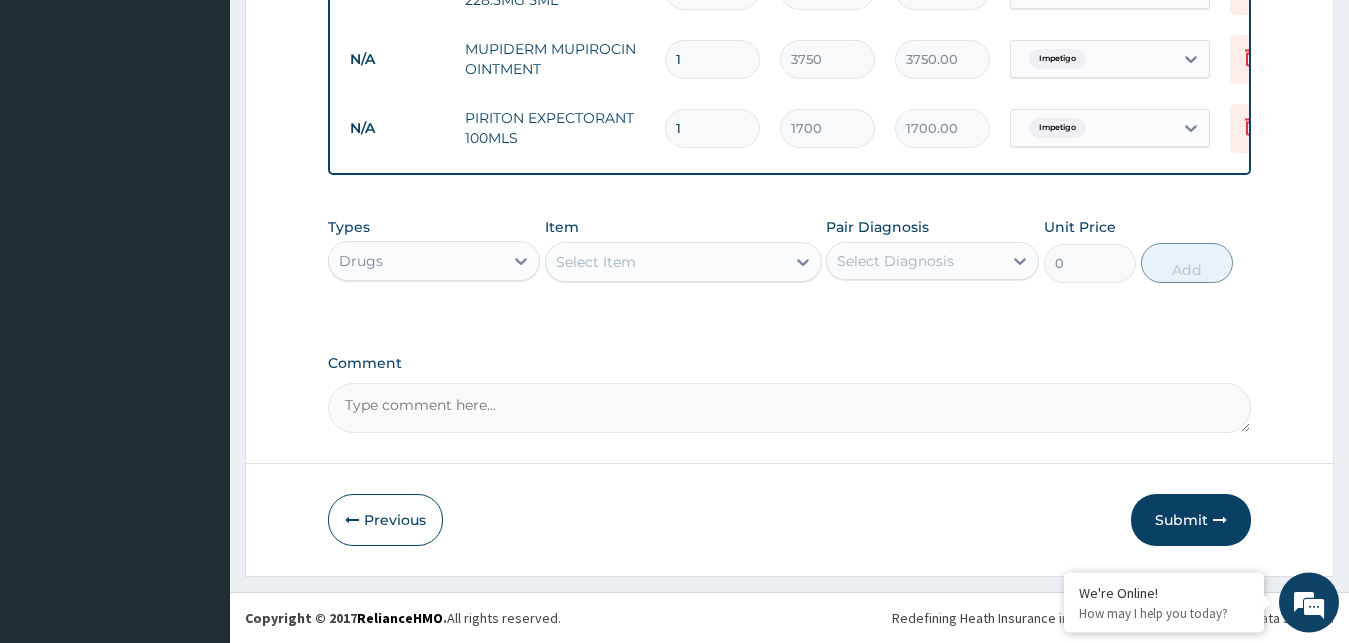 scroll, scrollTop: 1066, scrollLeft: 0, axis: vertical 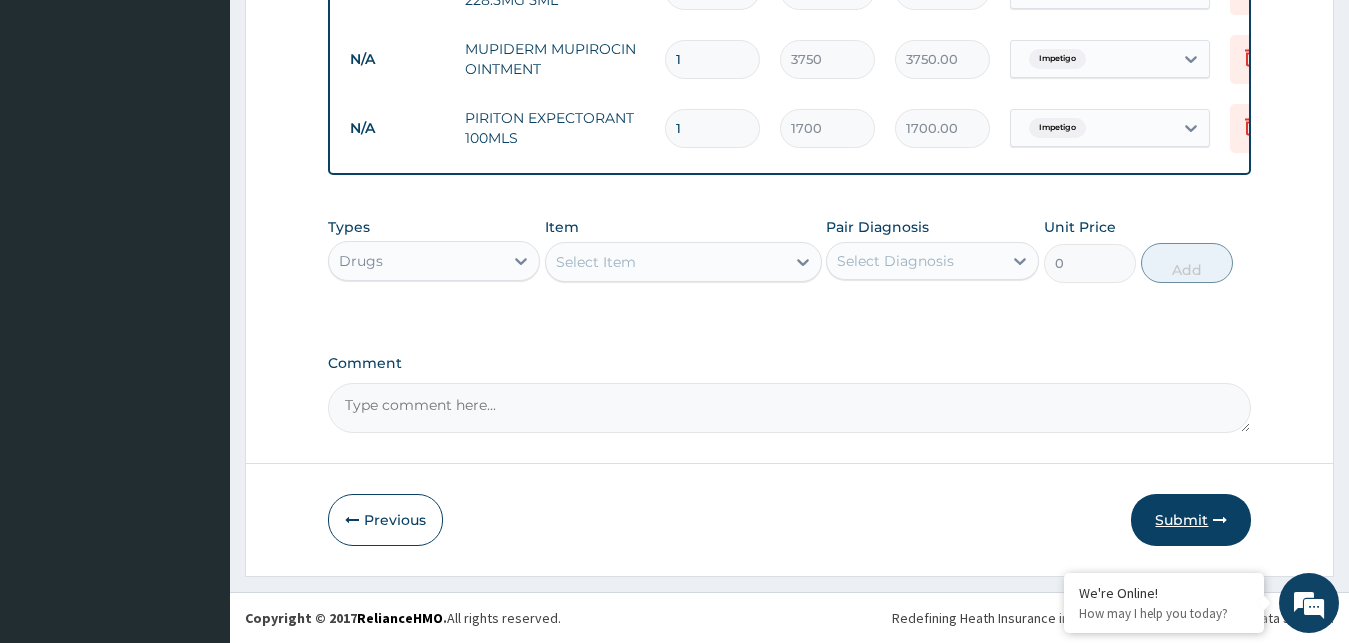 click on "Submit" at bounding box center [1191, 520] 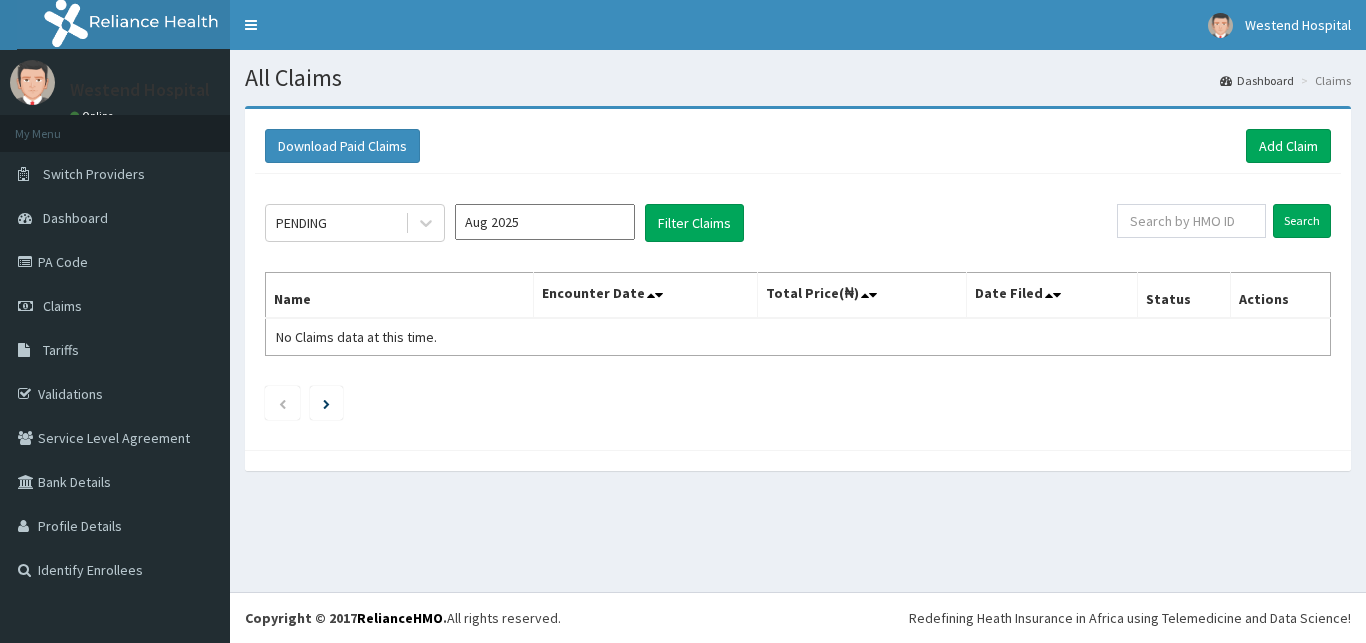scroll, scrollTop: 0, scrollLeft: 0, axis: both 